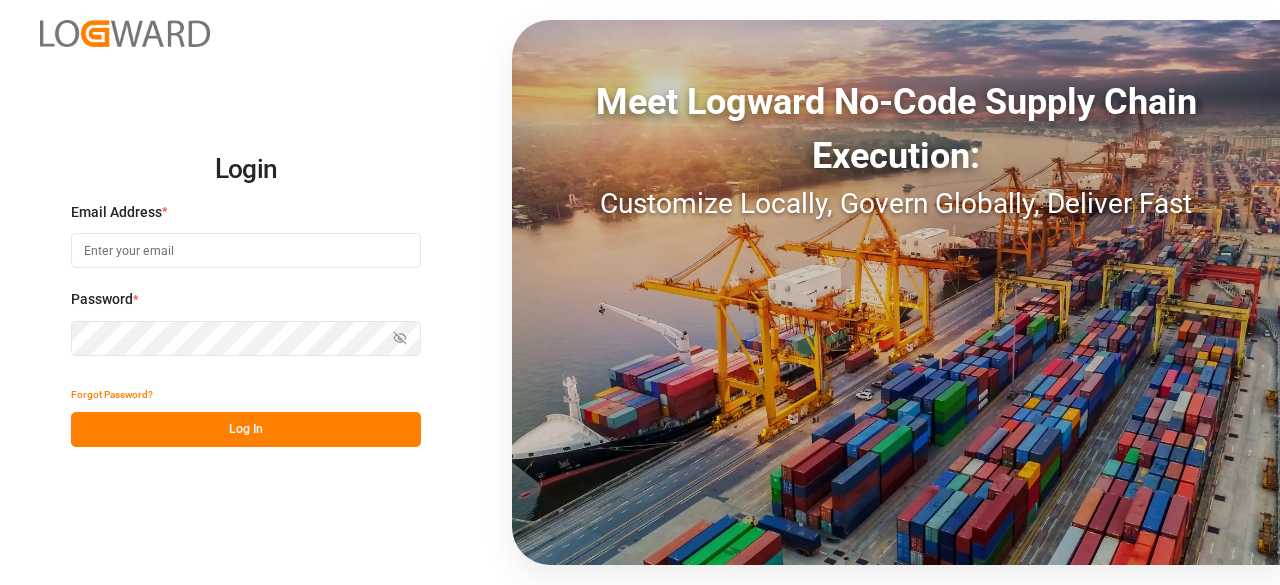 scroll, scrollTop: 0, scrollLeft: 0, axis: both 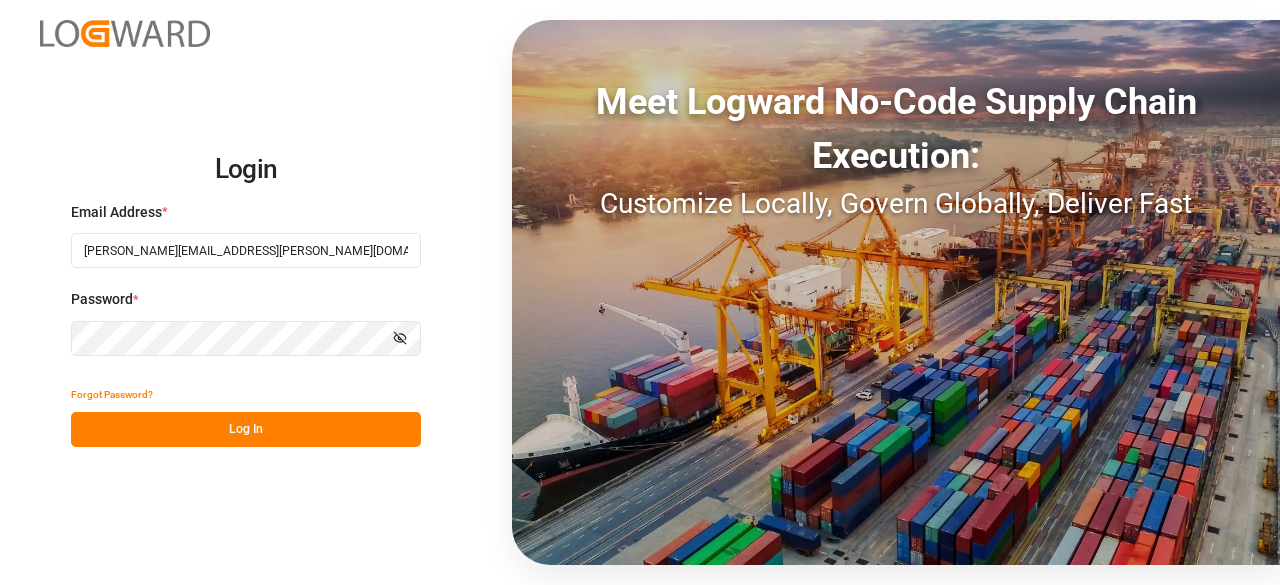 click on "Log In" at bounding box center [246, 429] 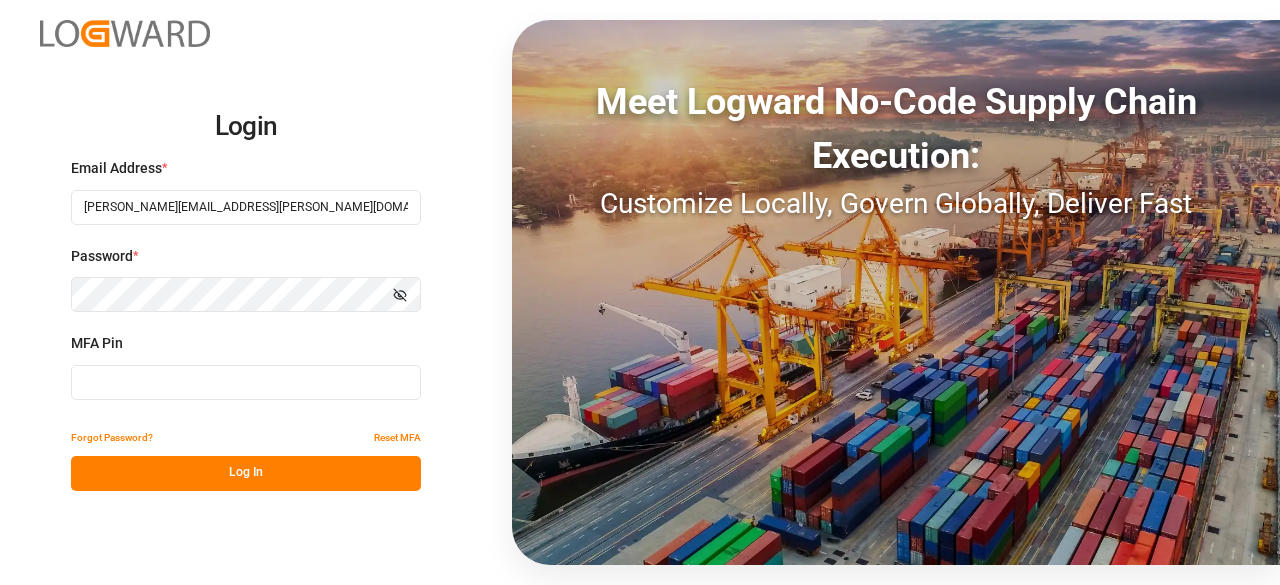 click at bounding box center [246, 382] 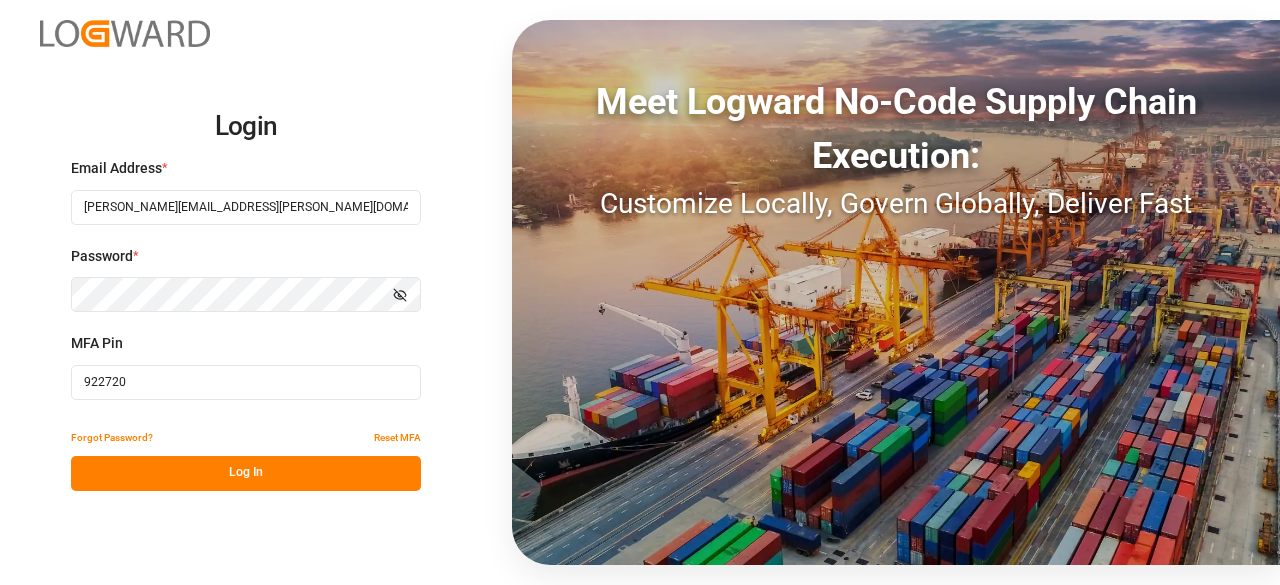 type on "922720" 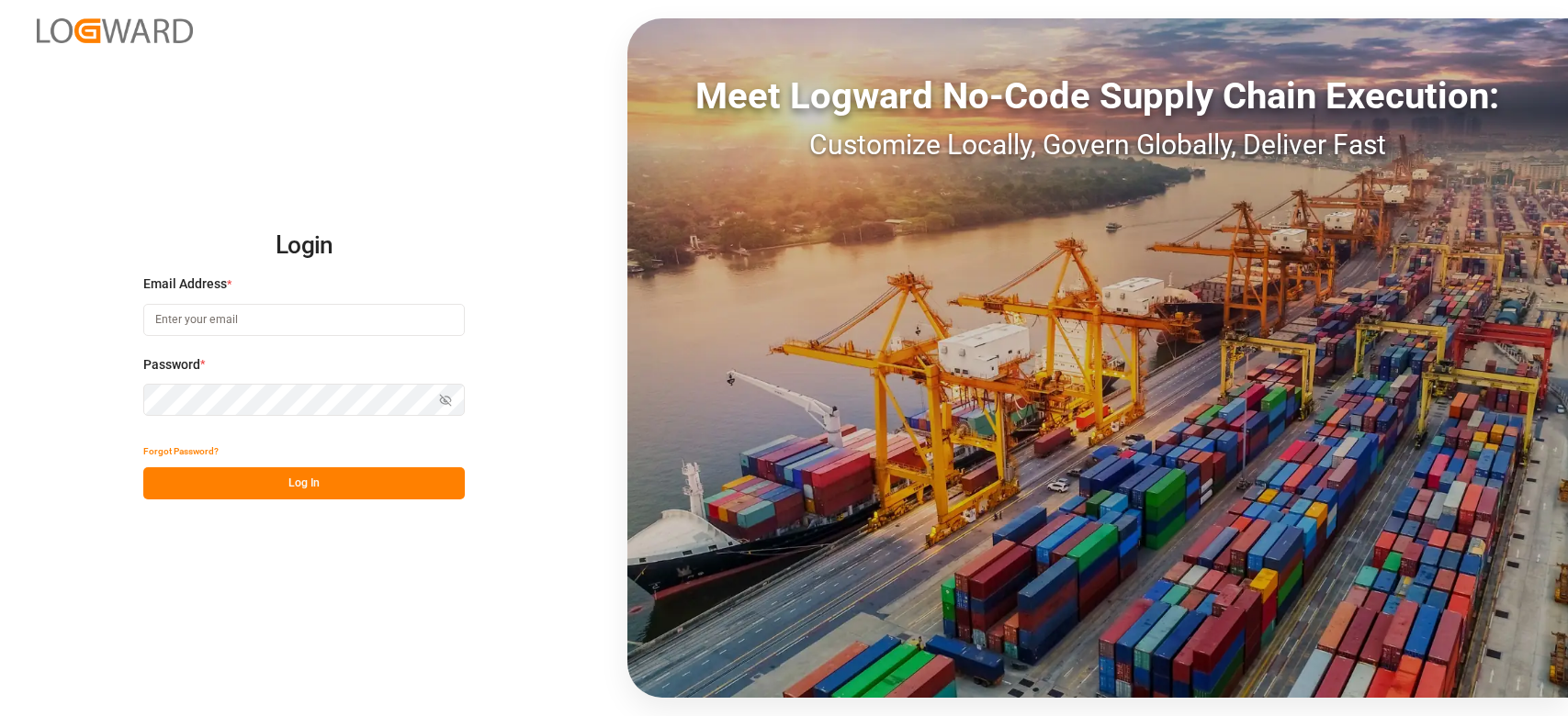 scroll, scrollTop: 0, scrollLeft: 0, axis: both 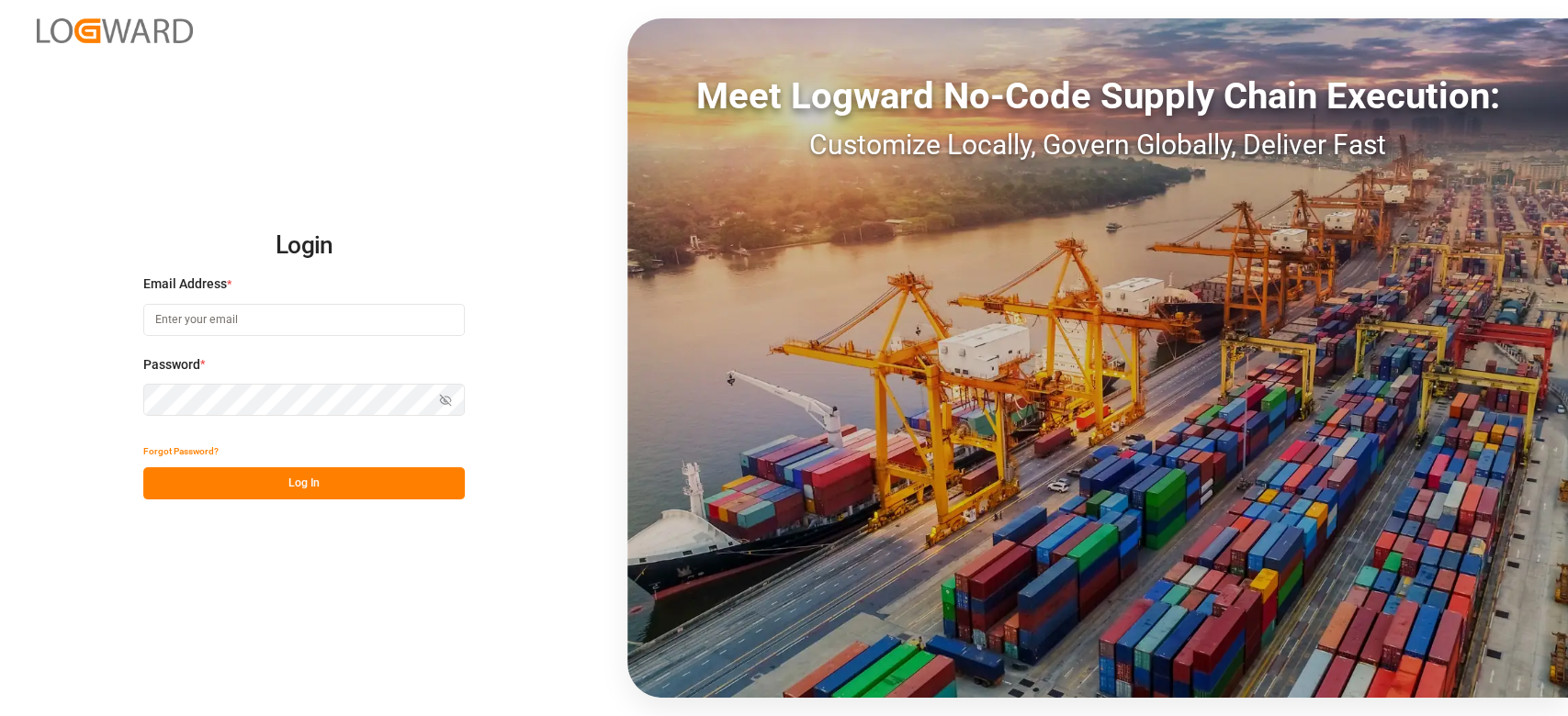 type on "[PERSON_NAME][EMAIL_ADDRESS][PERSON_NAME][DOMAIN_NAME]" 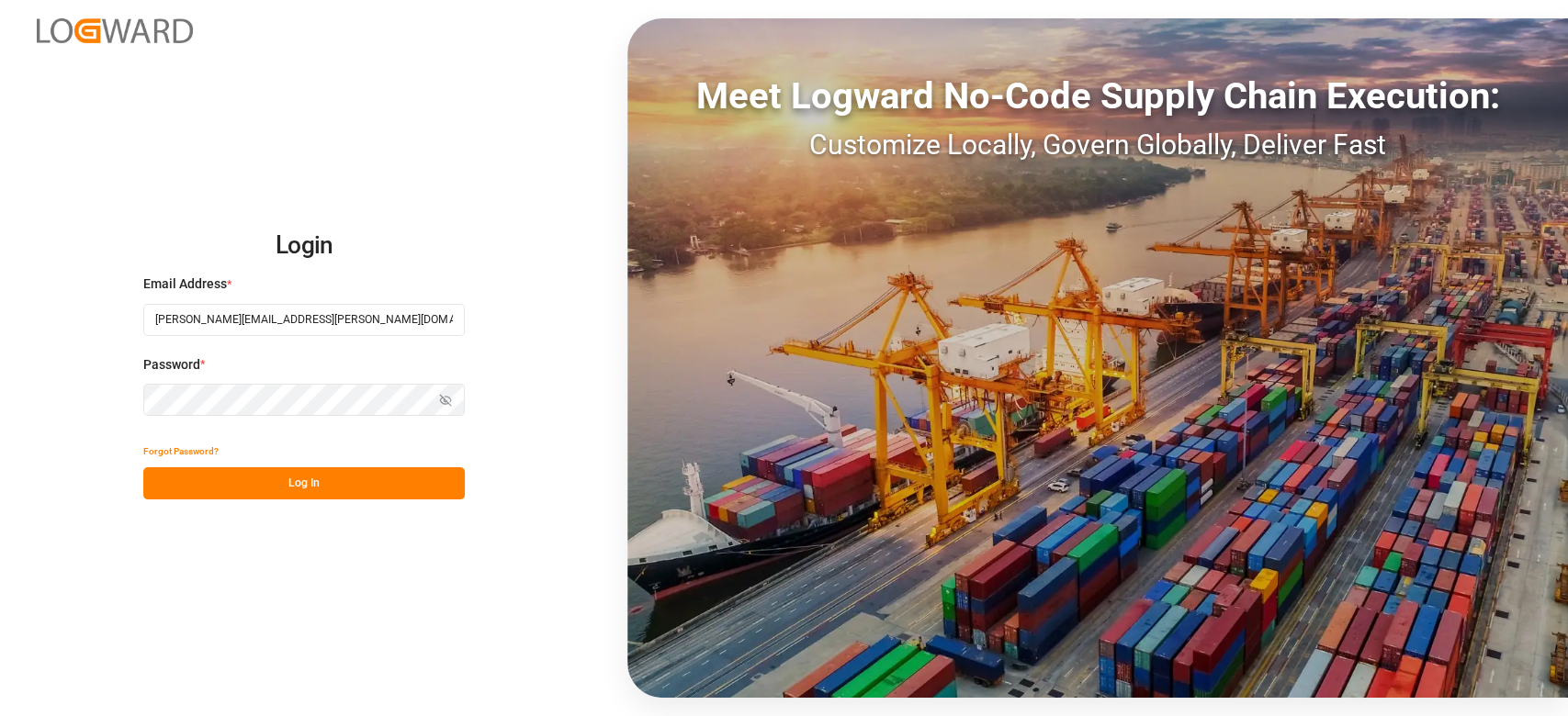 click on "Log In" at bounding box center [304, 483] 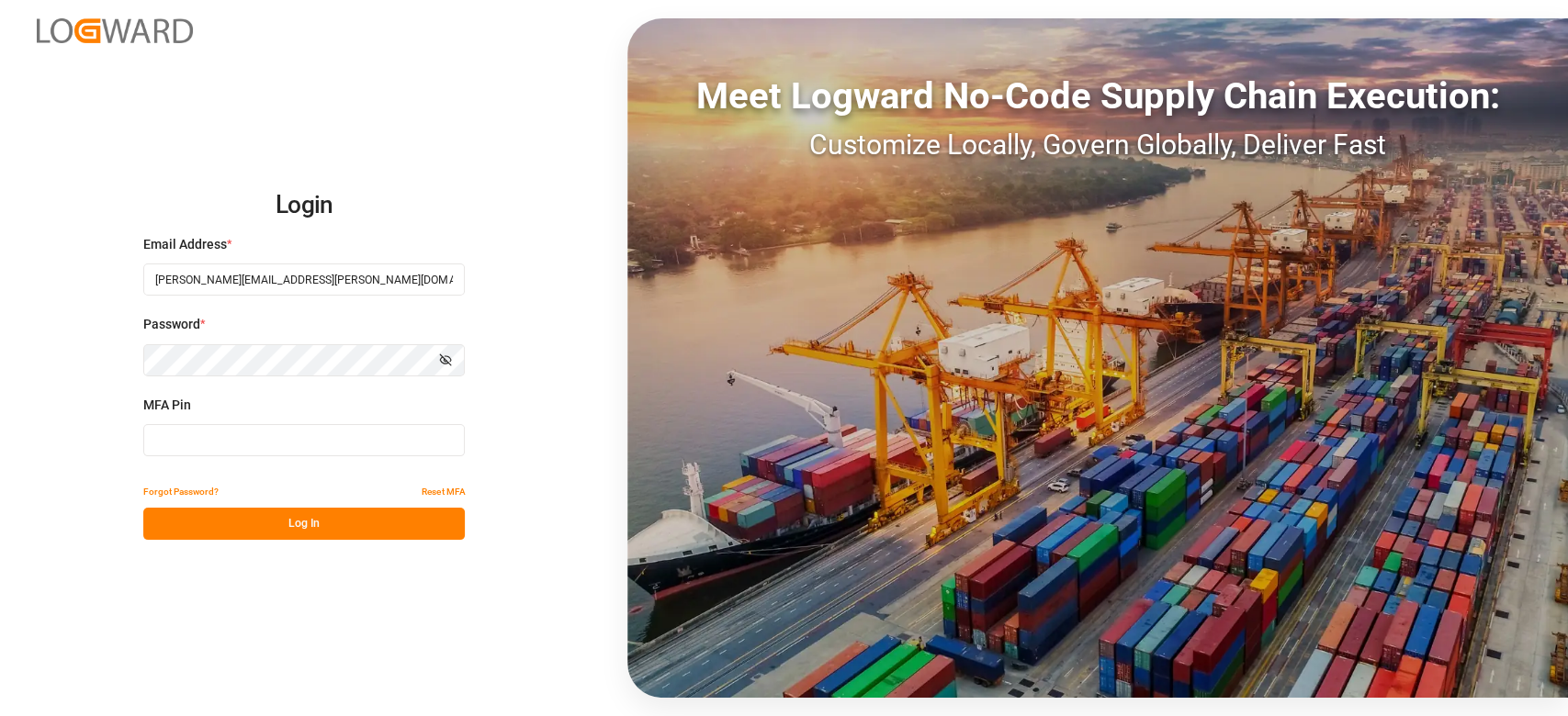 click at bounding box center [304, 440] 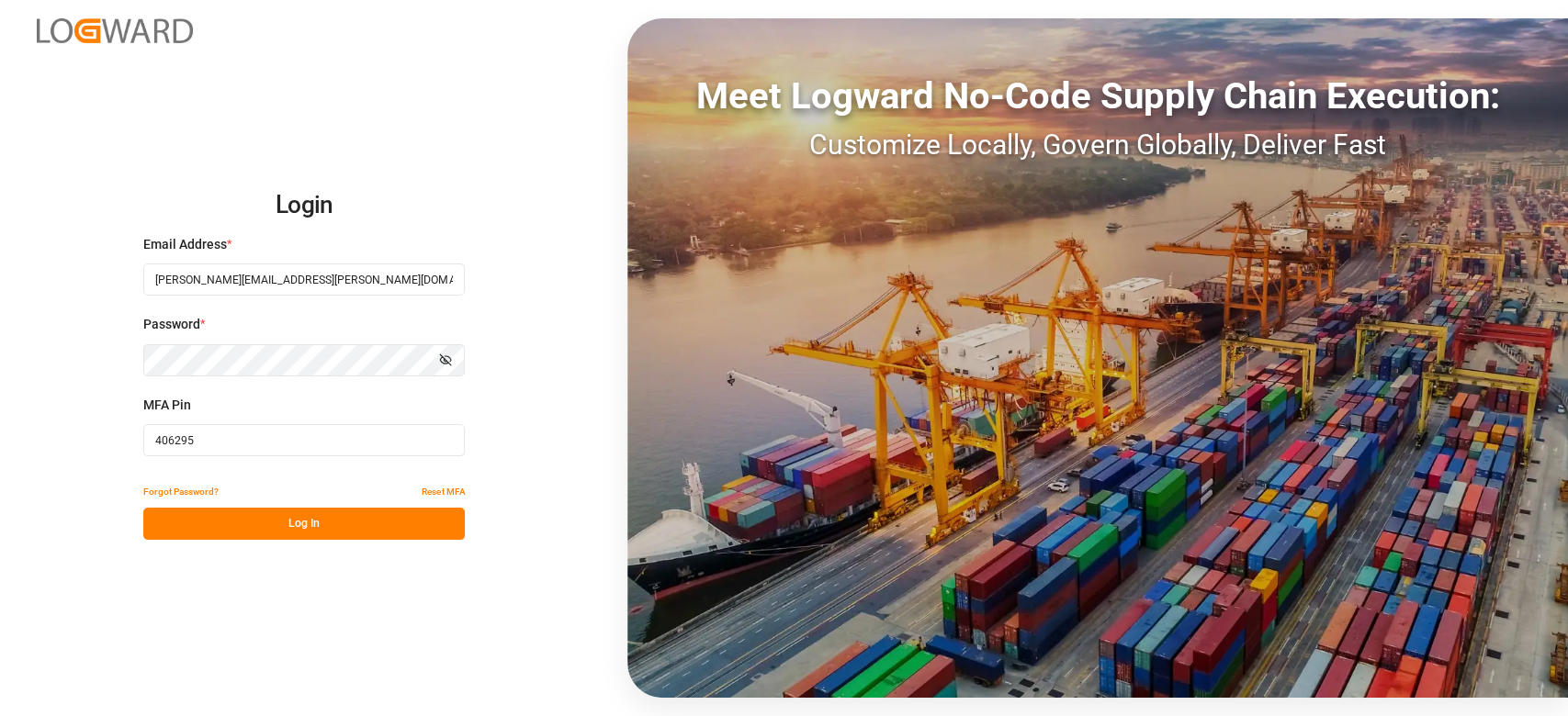 type on "406295" 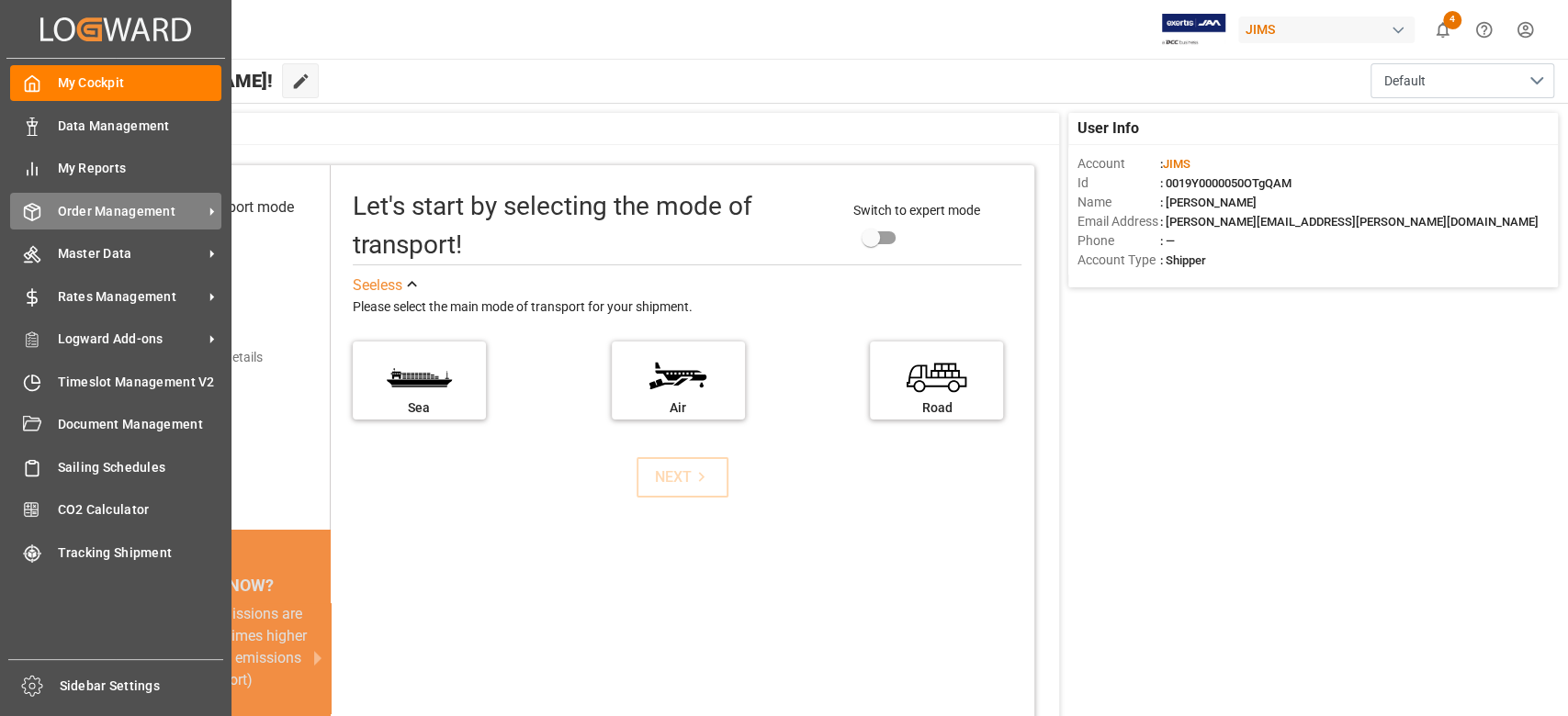 click on "Order Management" at bounding box center [130, 211] 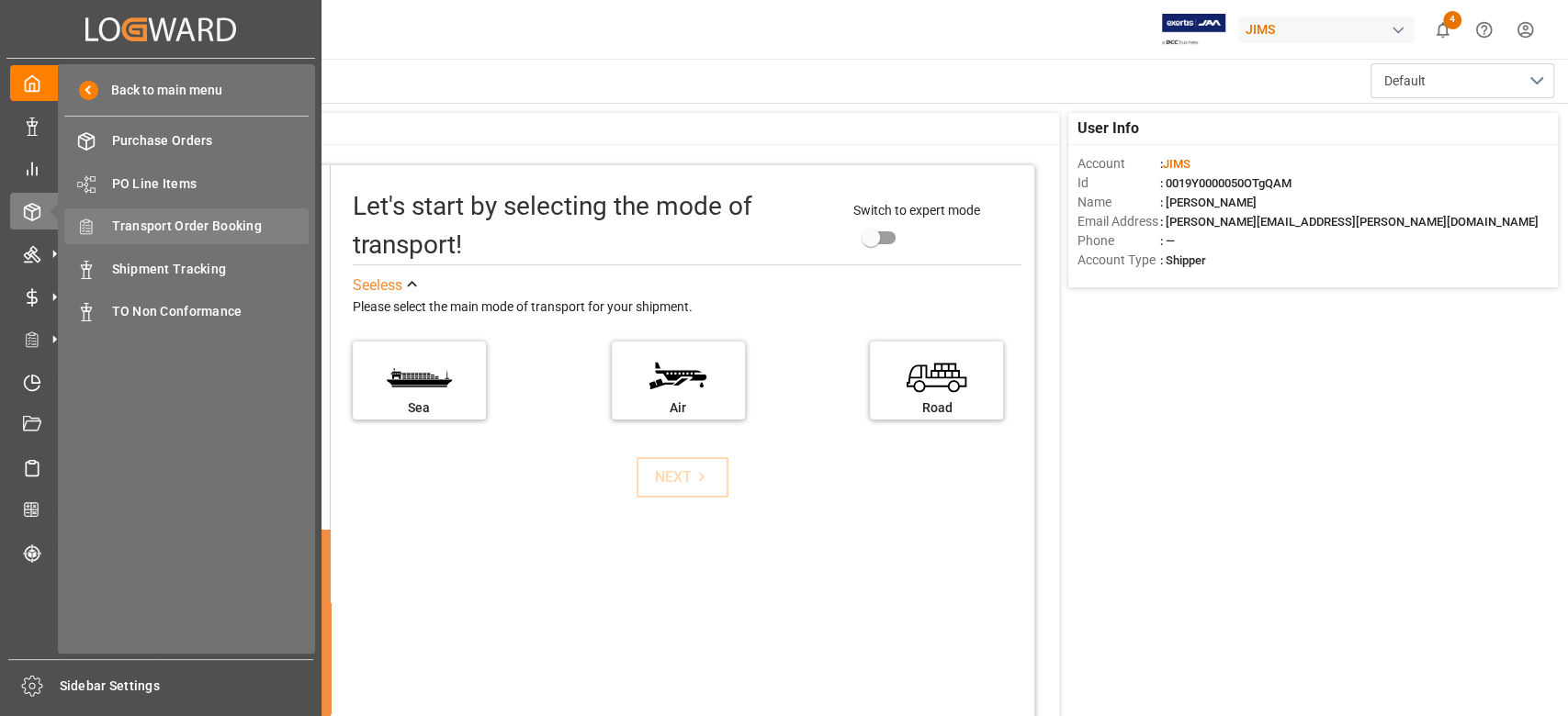 click on "Transport Order Booking Transport Order Booking" at bounding box center [186, 226] 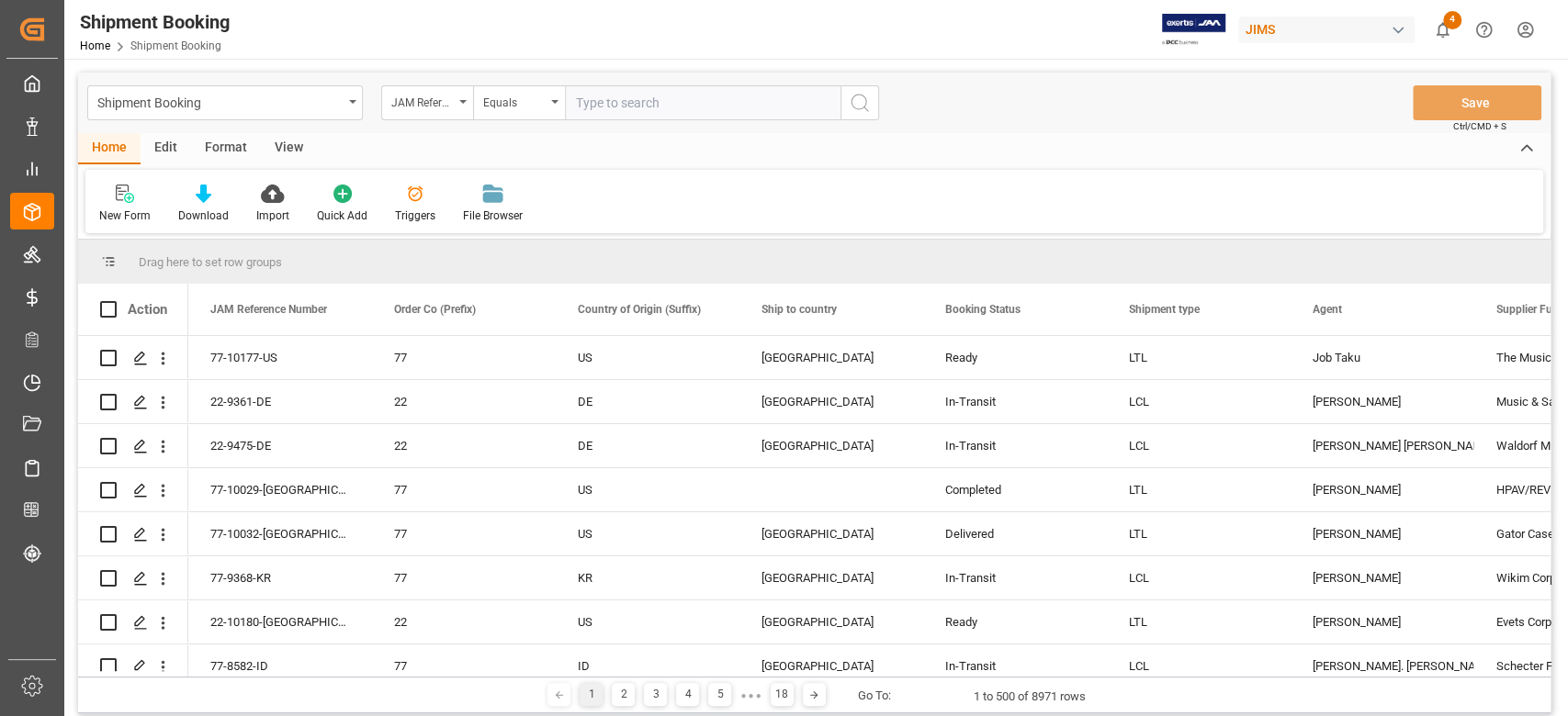 click at bounding box center [703, 103] 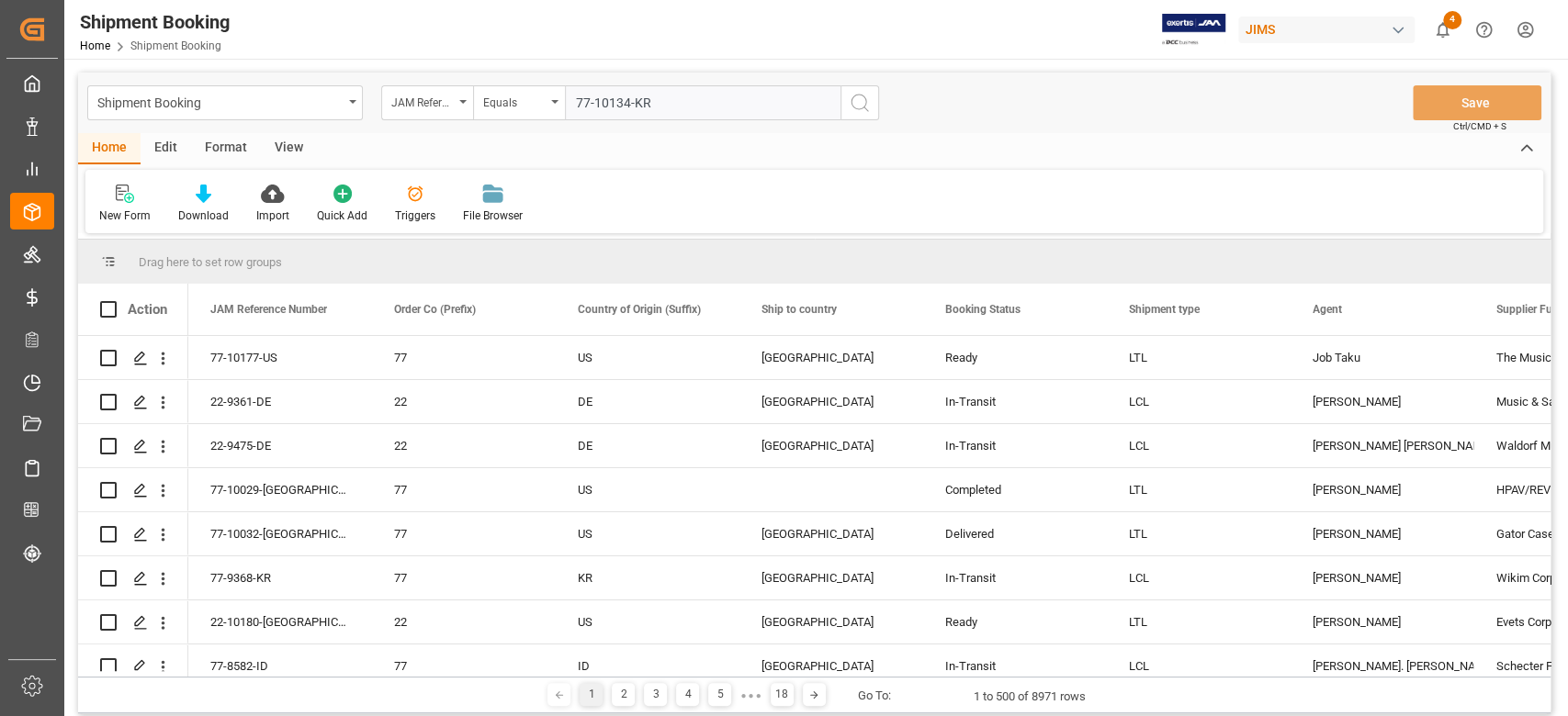 type on "77-10134-KR" 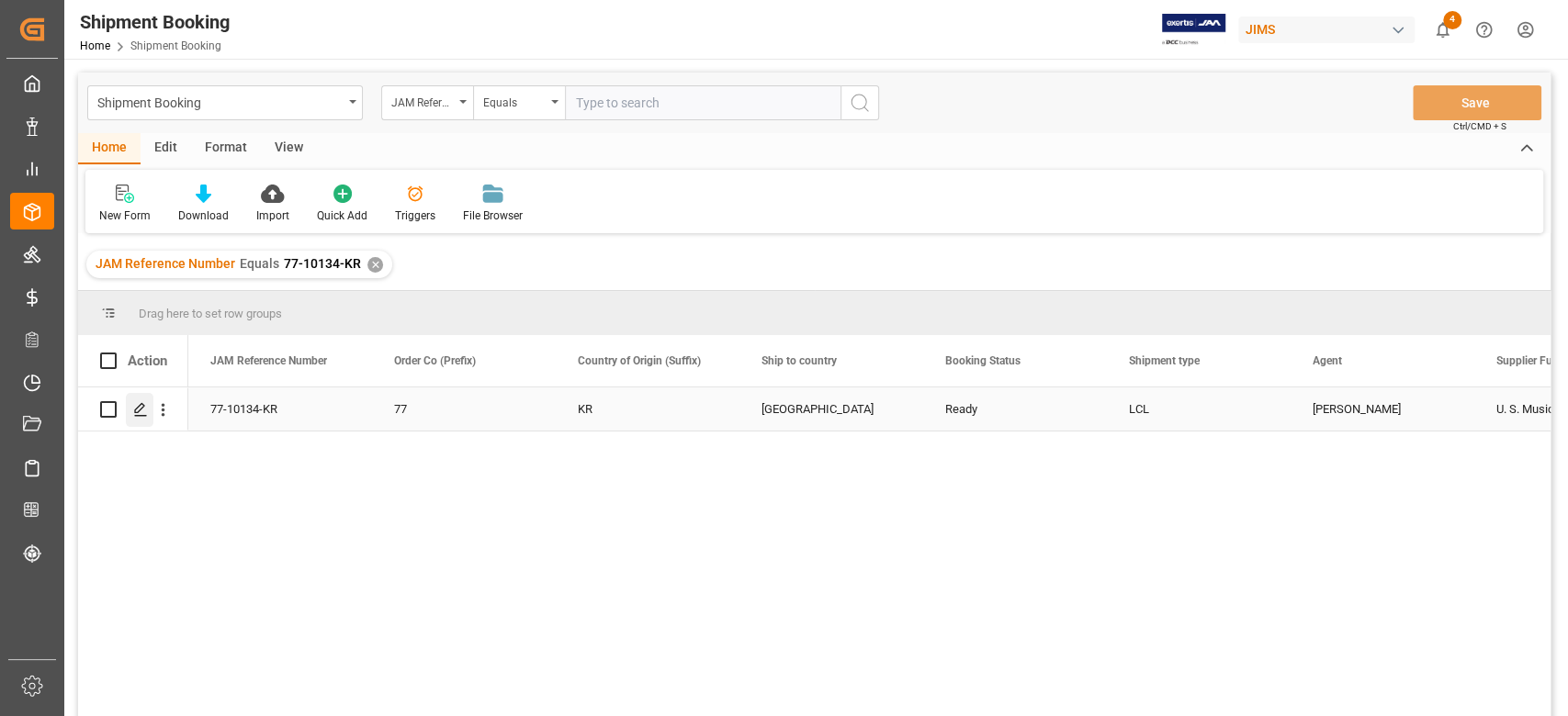 click 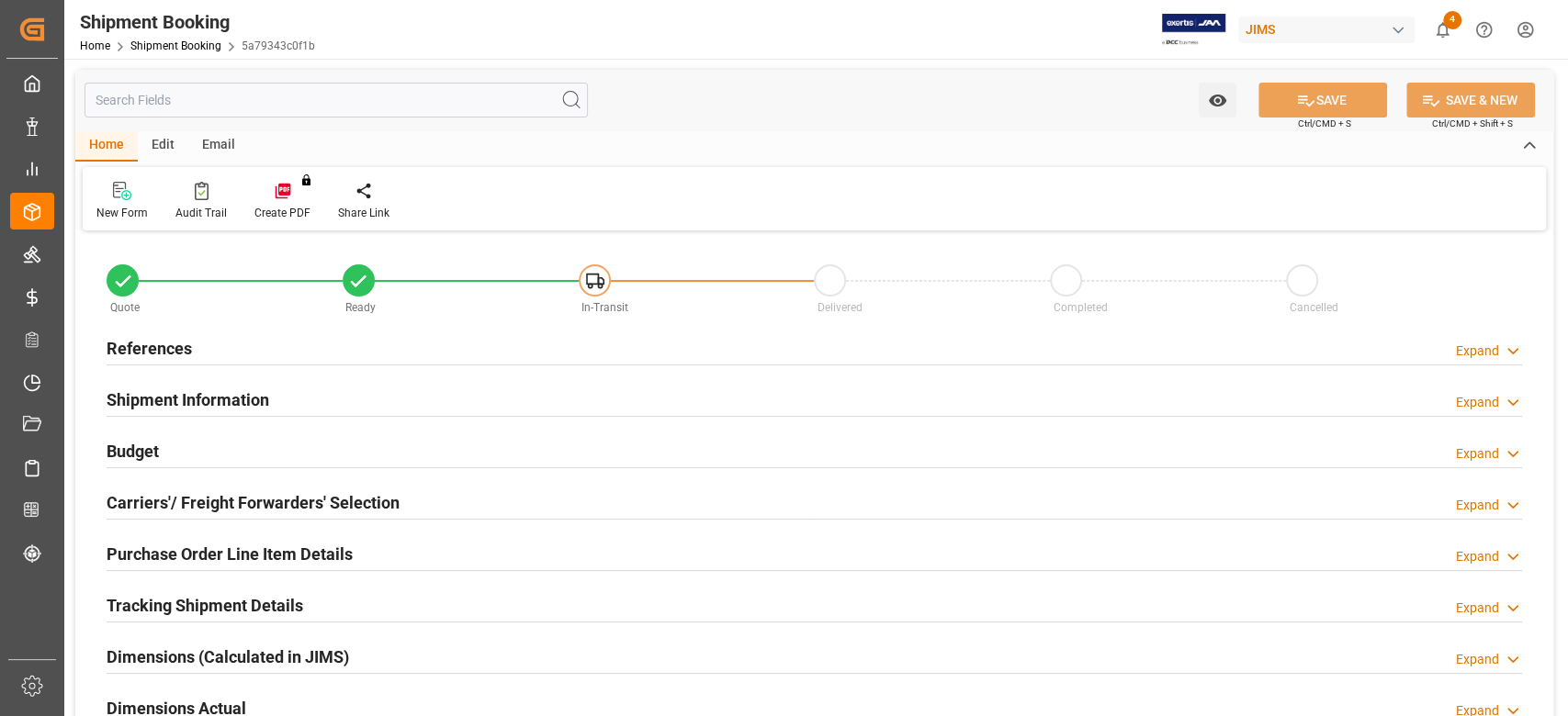 type on "0" 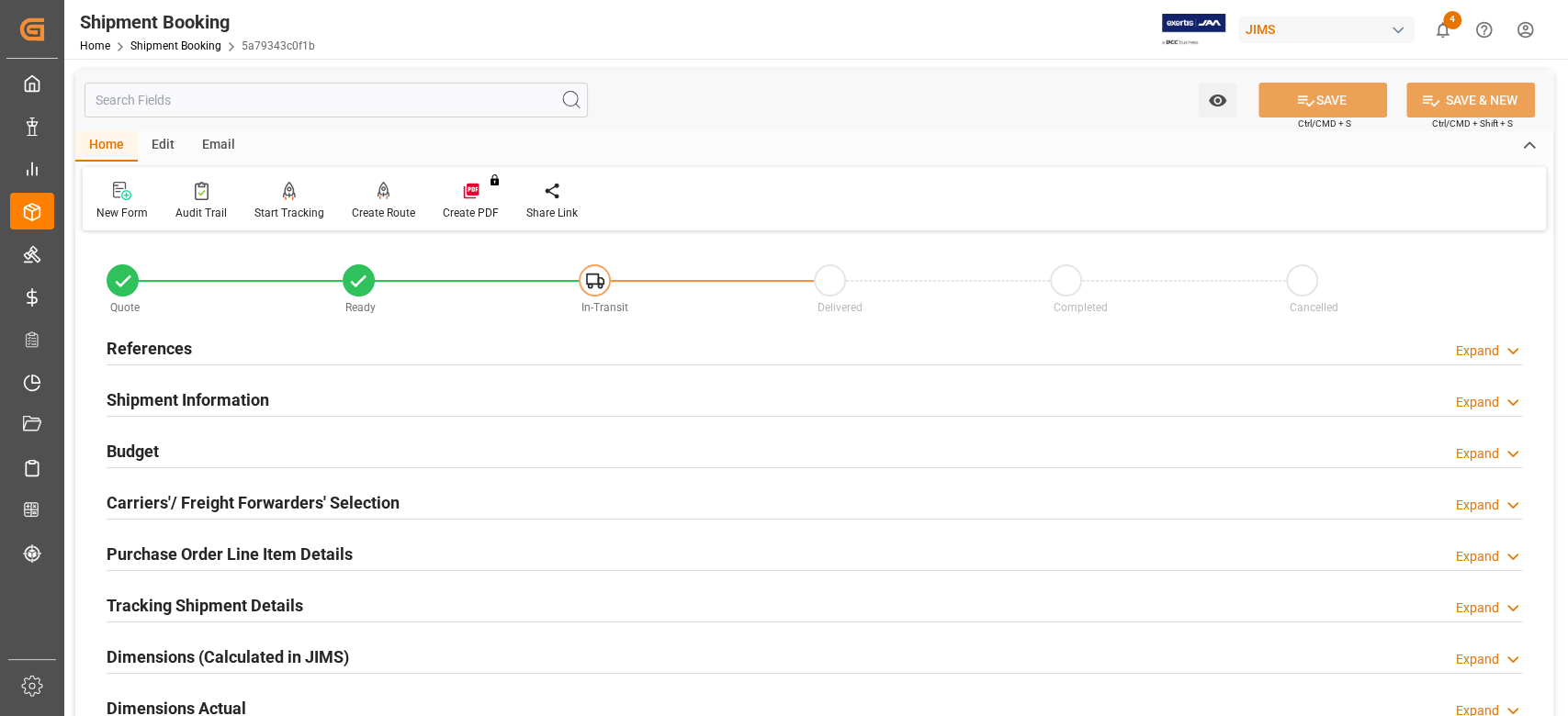 click on "References" at bounding box center (149, 348) 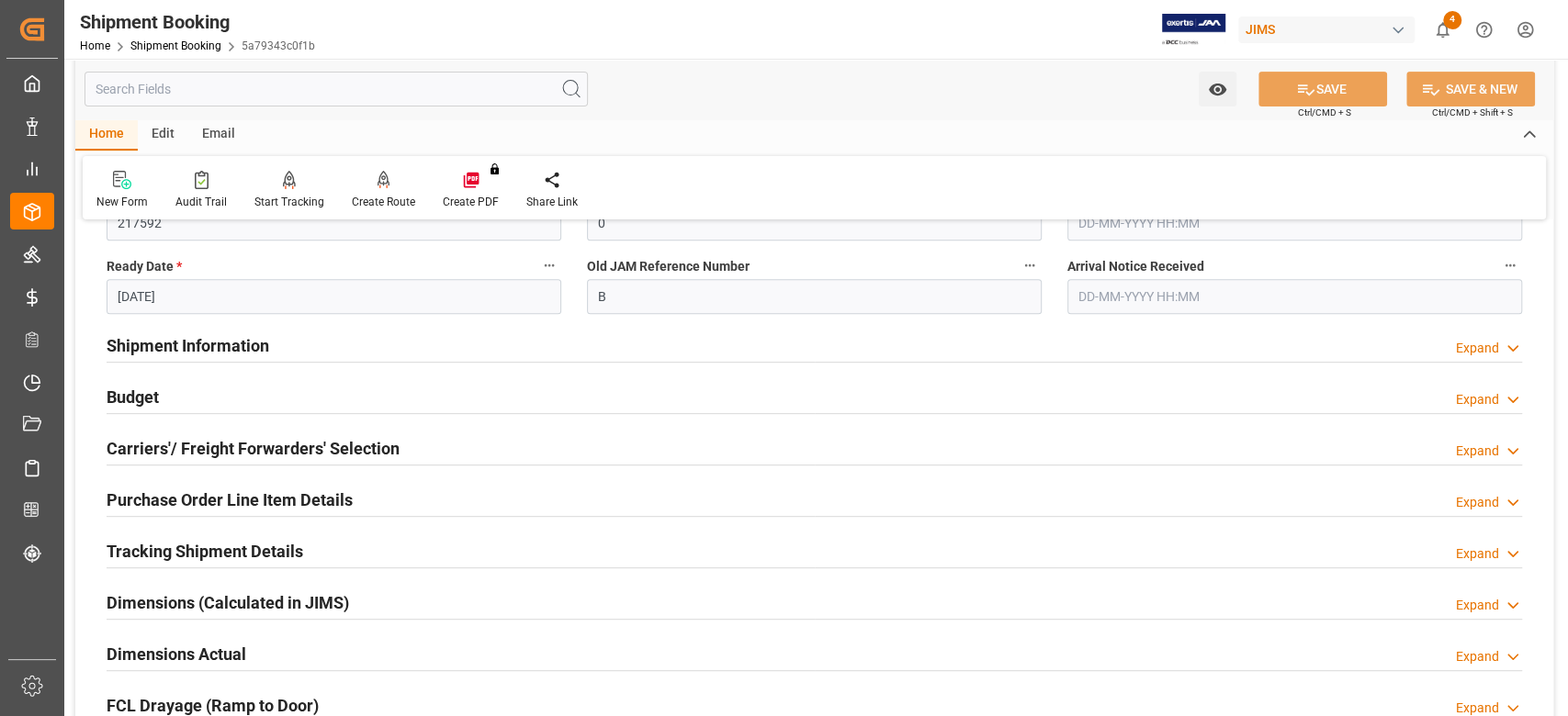 scroll, scrollTop: 367, scrollLeft: 0, axis: vertical 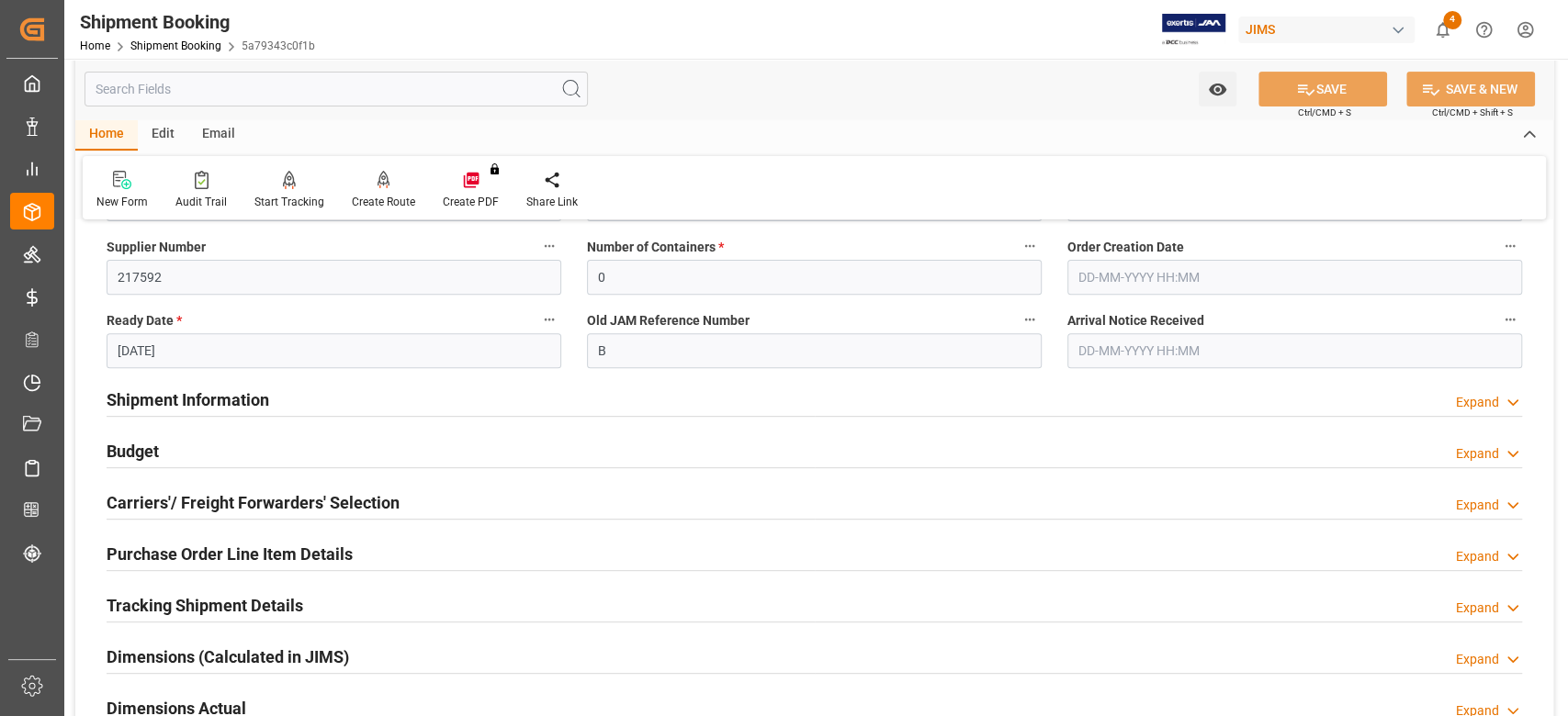 click on "Budget" at bounding box center (132, 451) 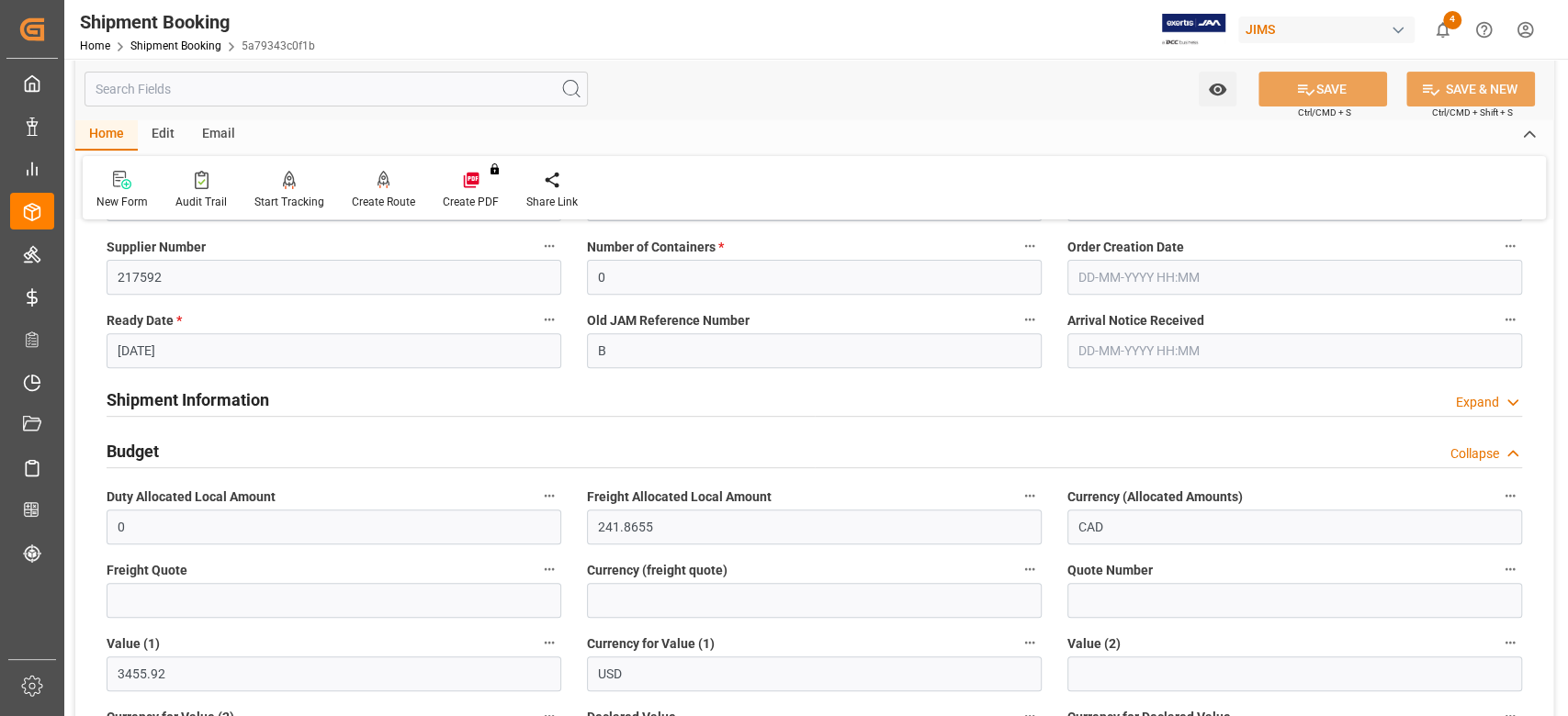 click on "Budget" at bounding box center (132, 451) 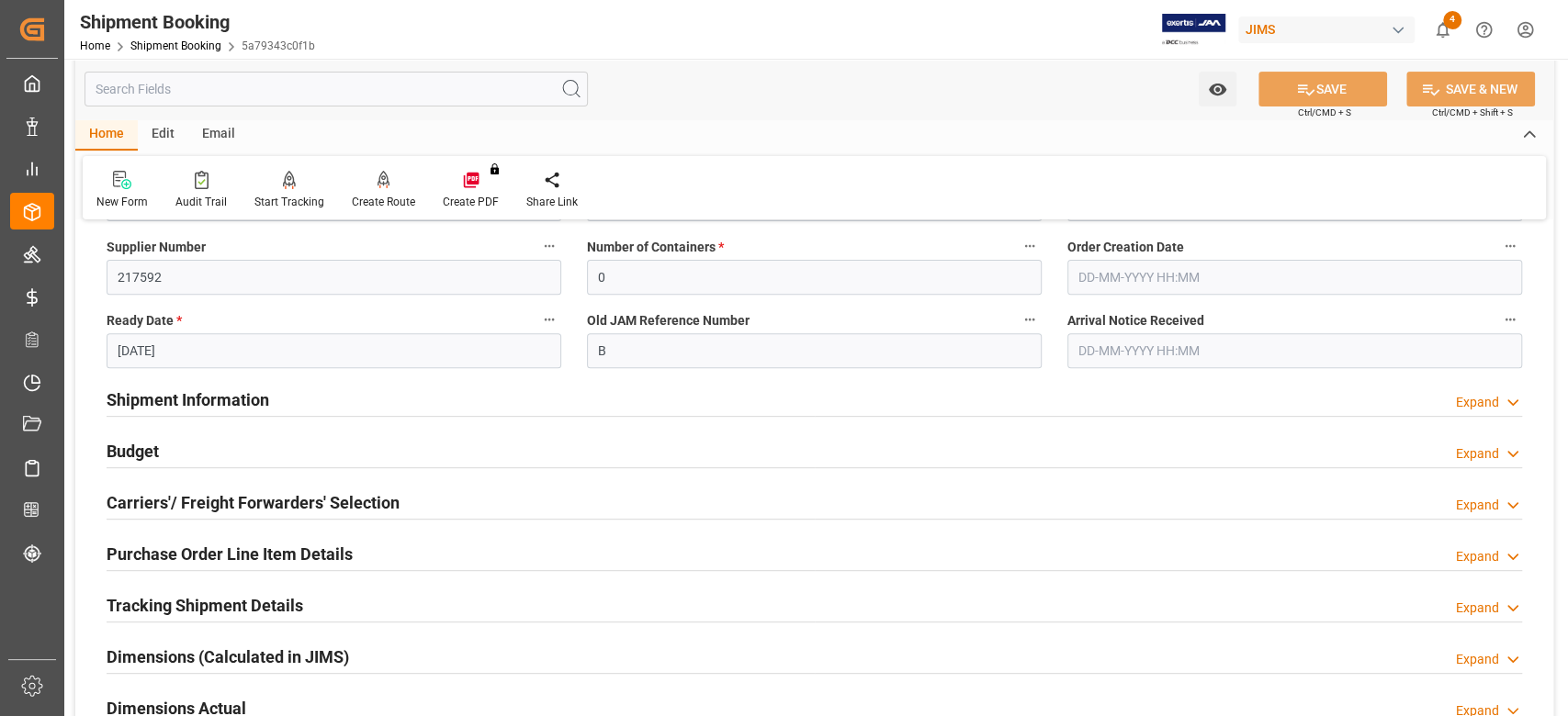 click on "Shipment Information" at bounding box center (187, 399) 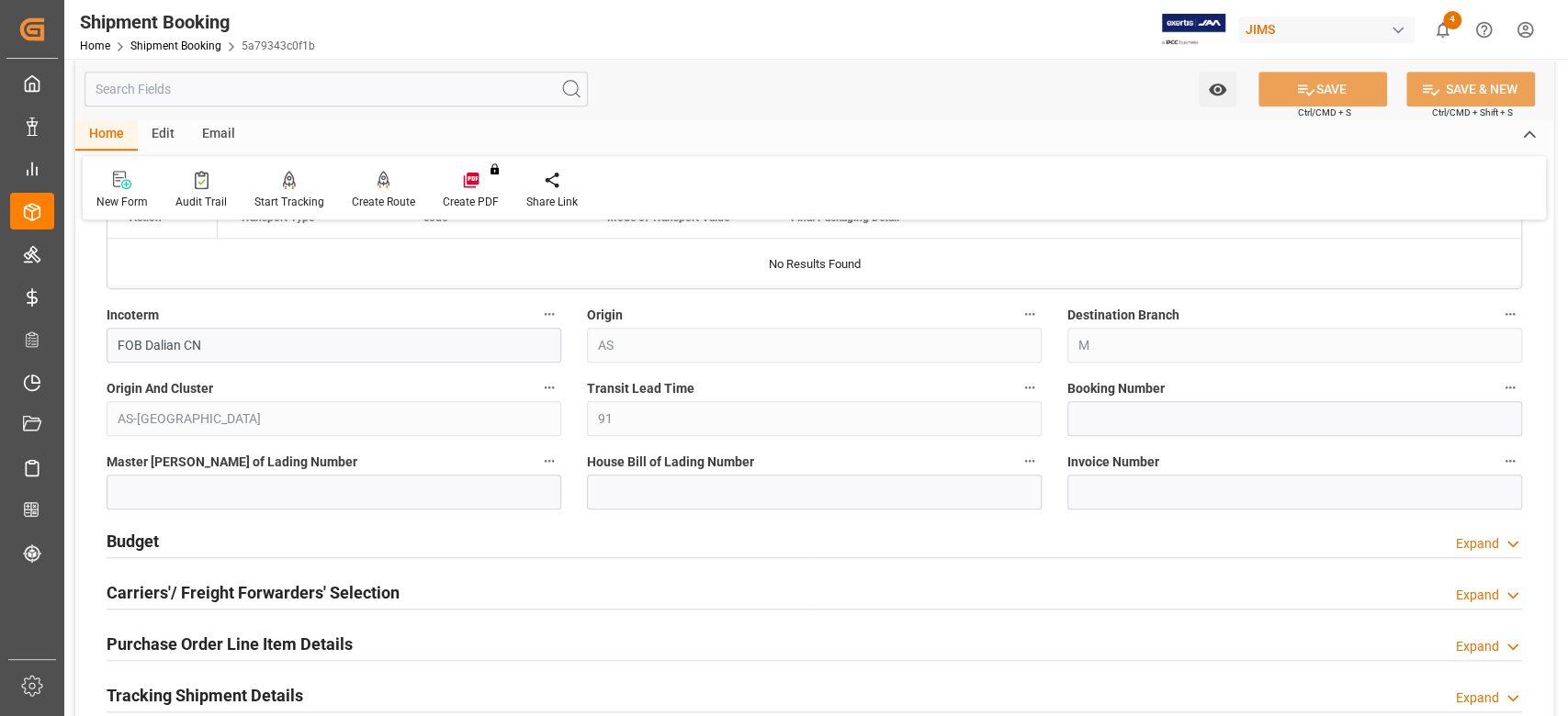 scroll, scrollTop: 1224, scrollLeft: 0, axis: vertical 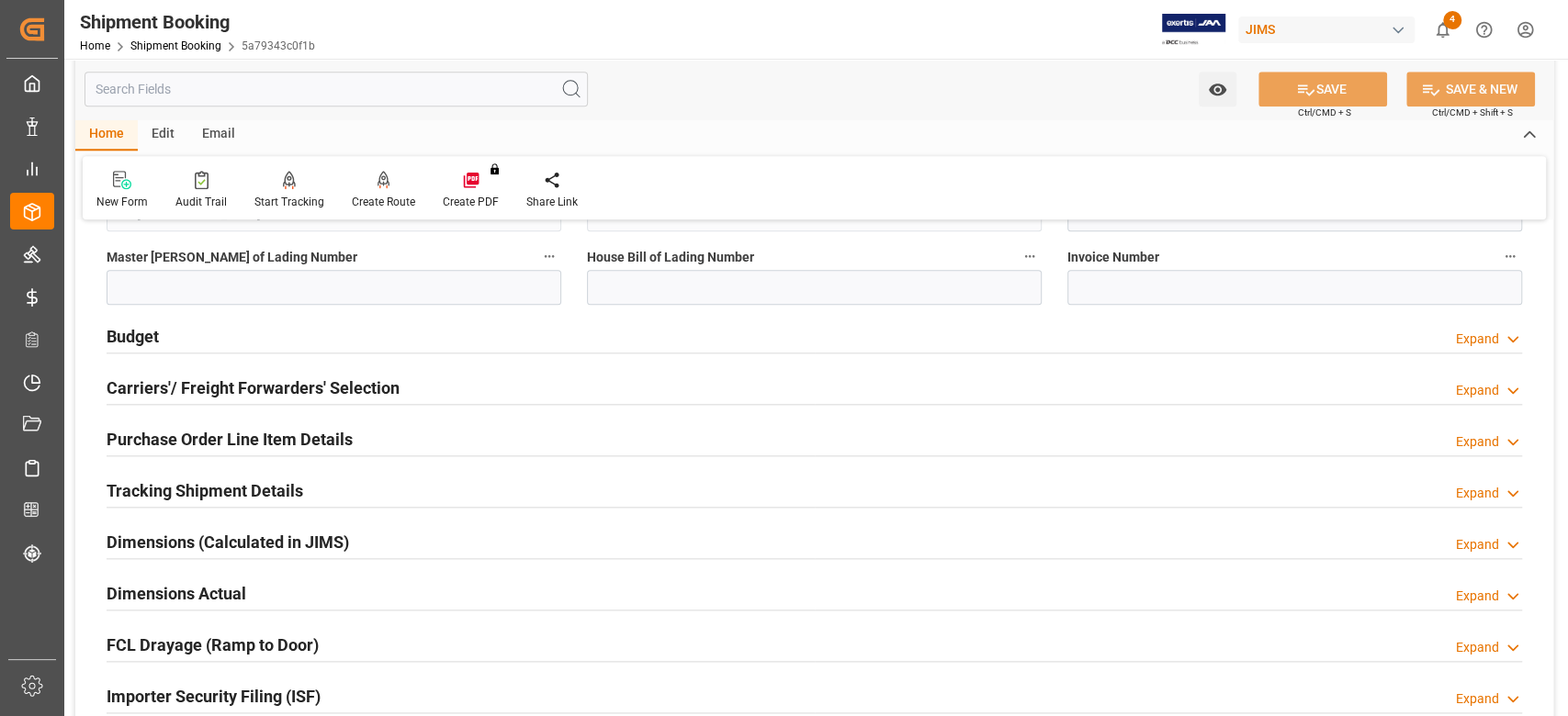 click on "Carriers'/ Freight Forwarders' Selection" at bounding box center [253, 387] 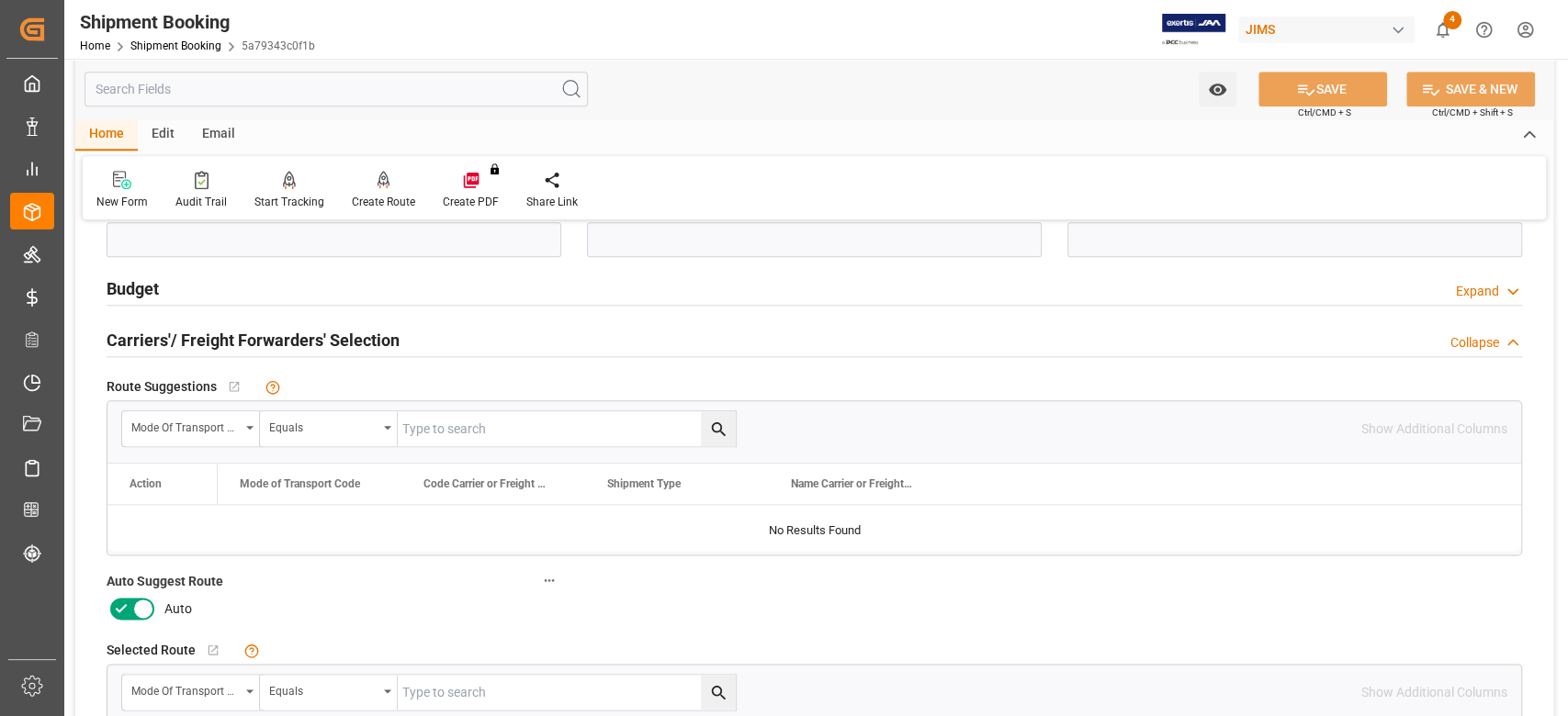 scroll, scrollTop: 1346, scrollLeft: 0, axis: vertical 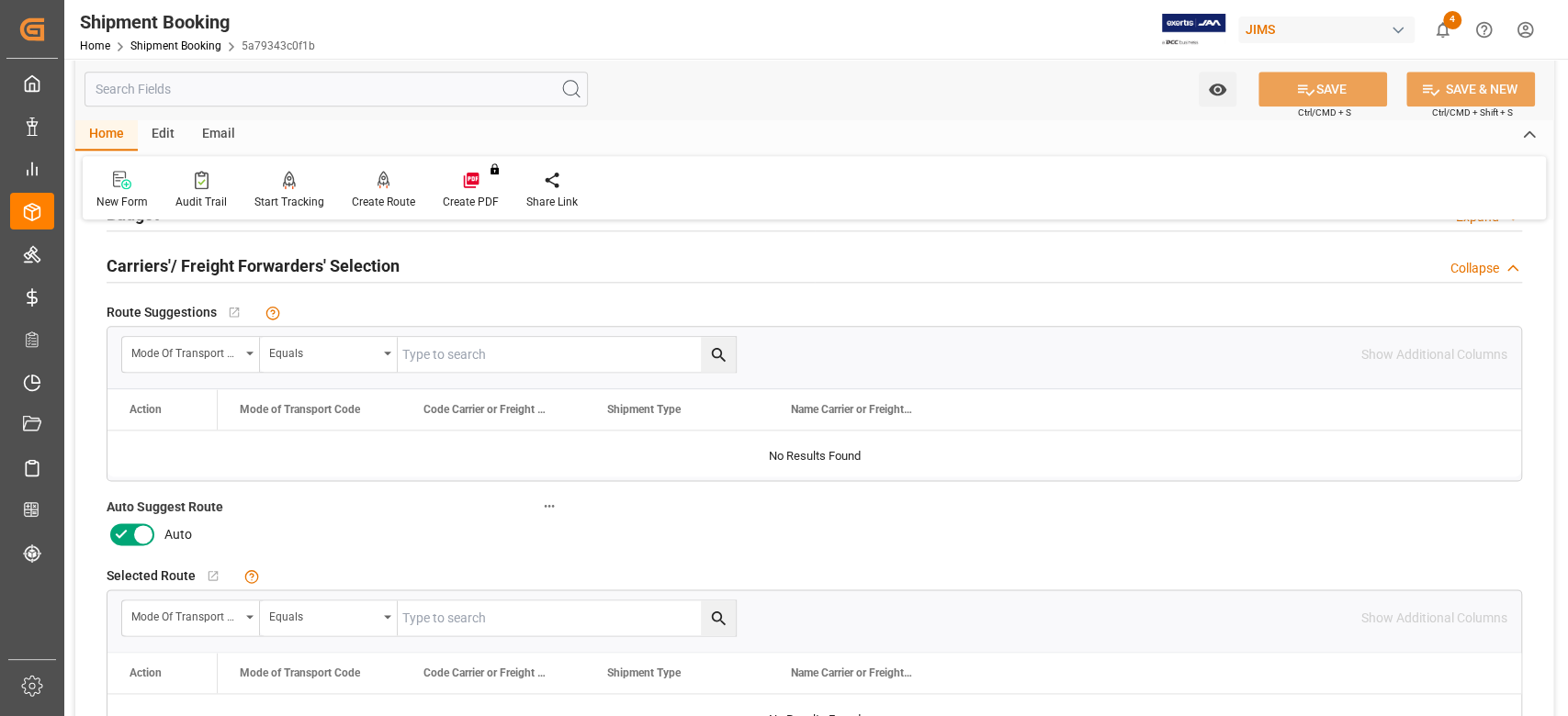 click 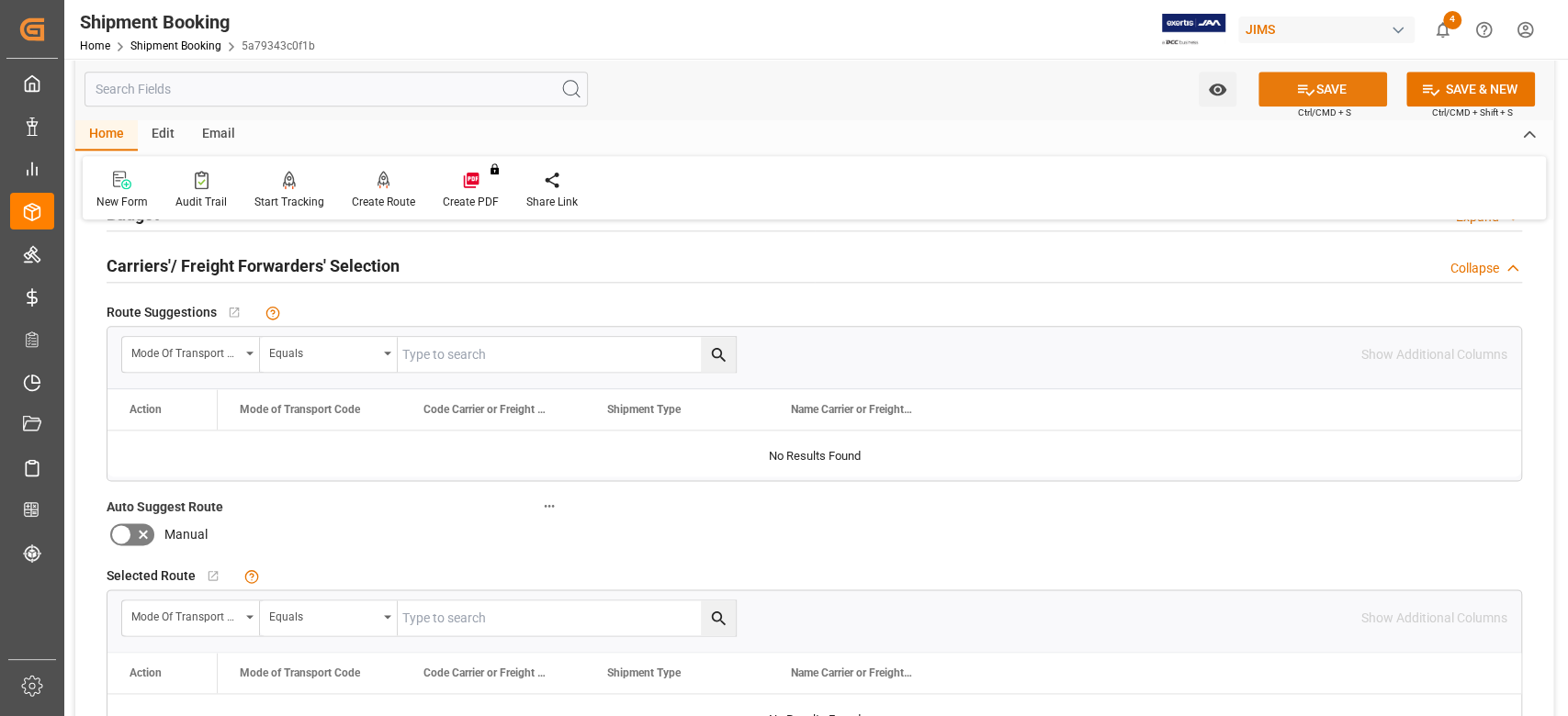 click on "SAVE" at bounding box center [1323, 89] 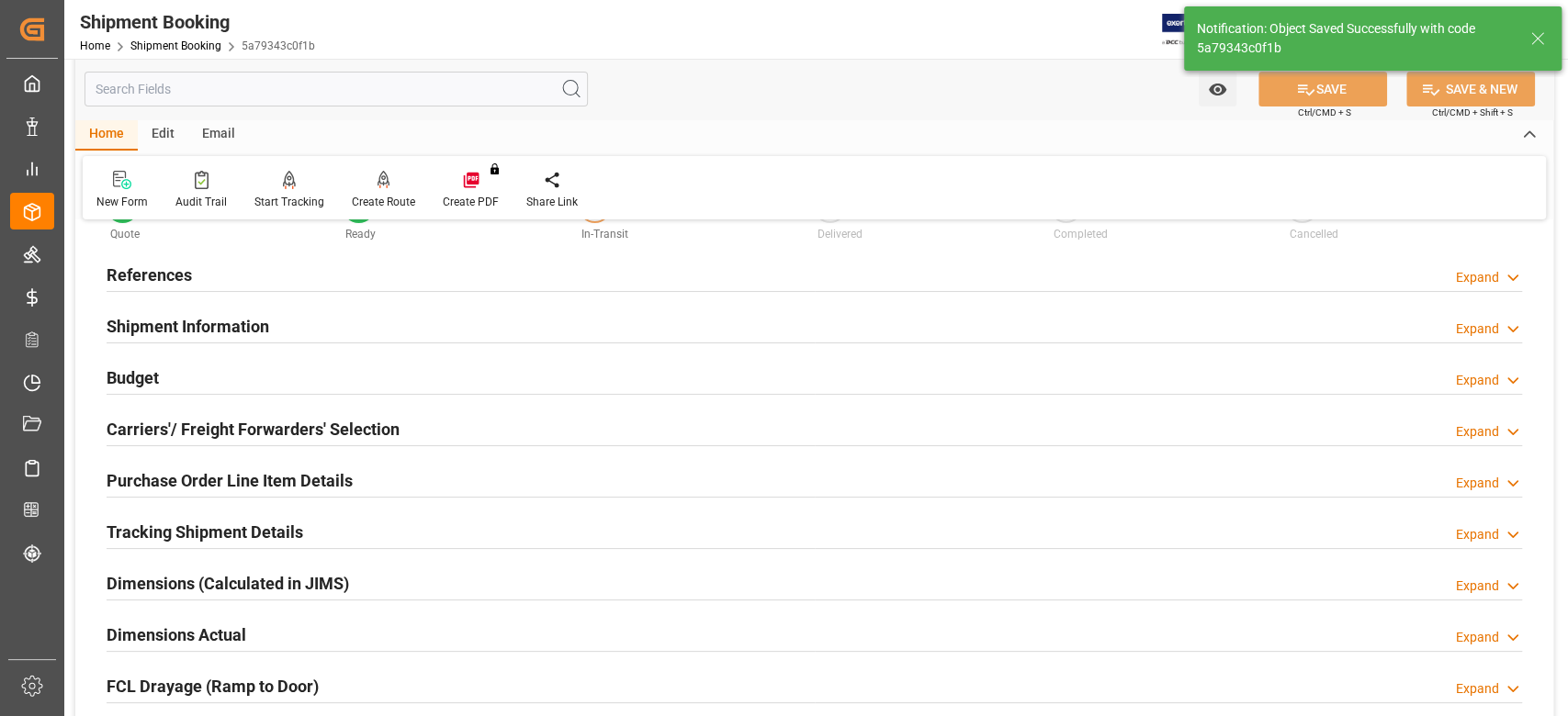 scroll, scrollTop: 0, scrollLeft: 0, axis: both 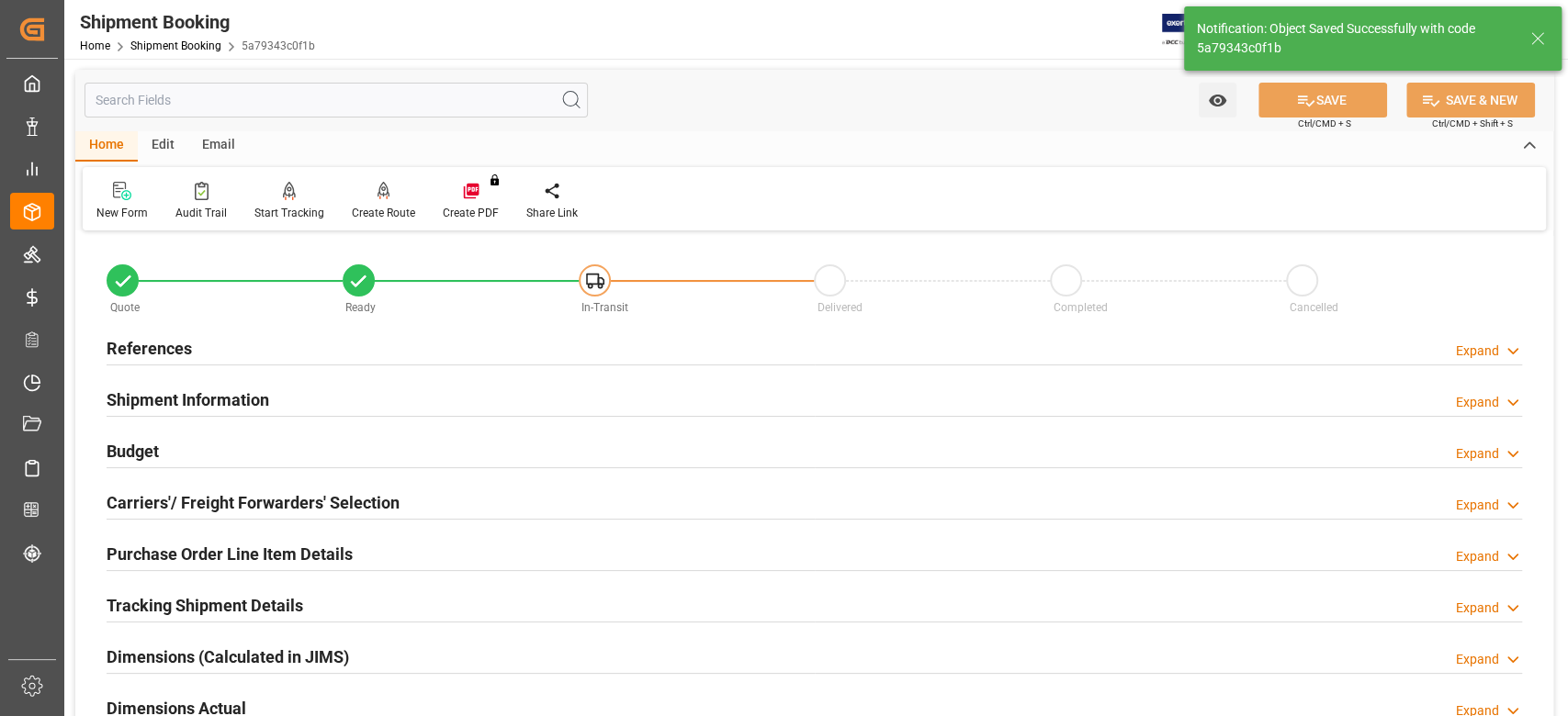 click on "References" at bounding box center [149, 348] 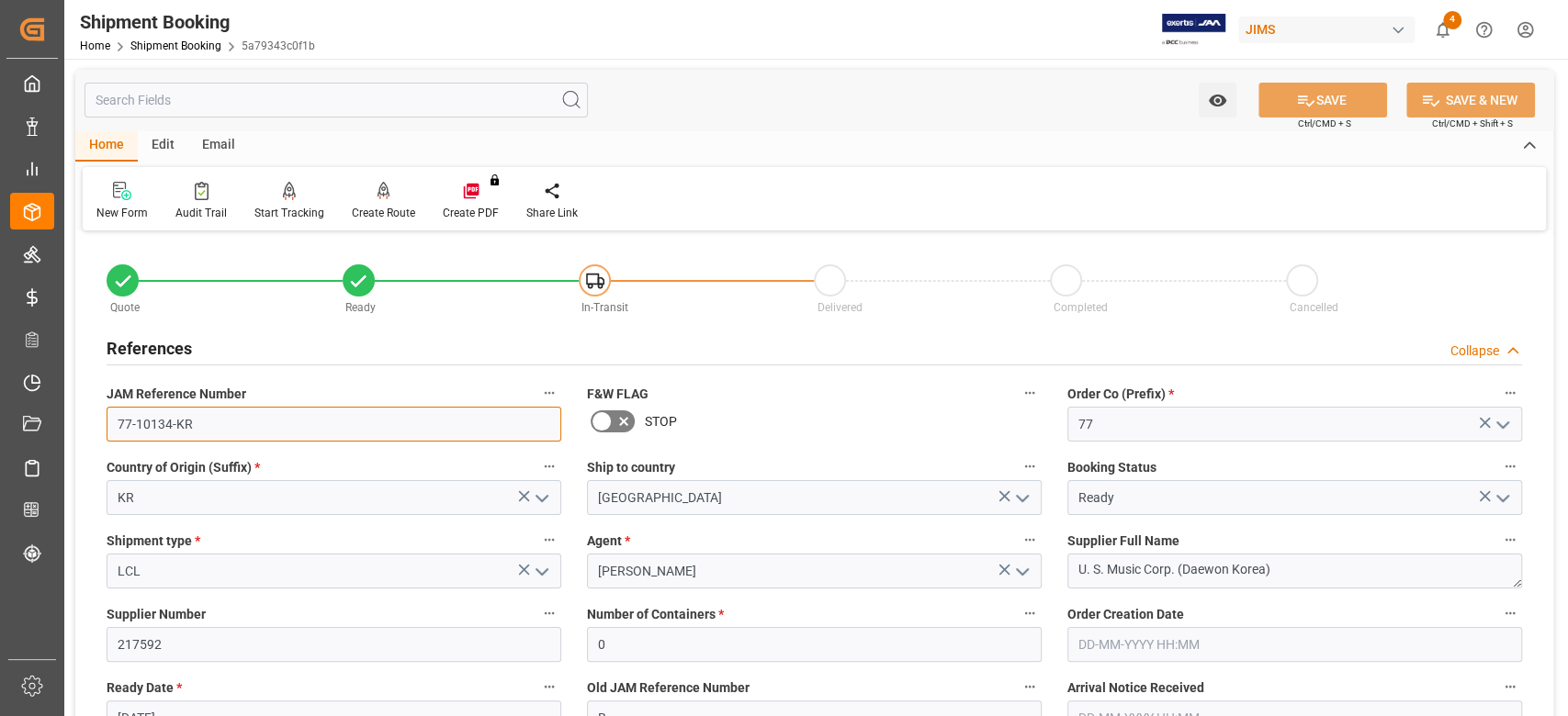 click on "77-10134-KR" at bounding box center (333, 424) 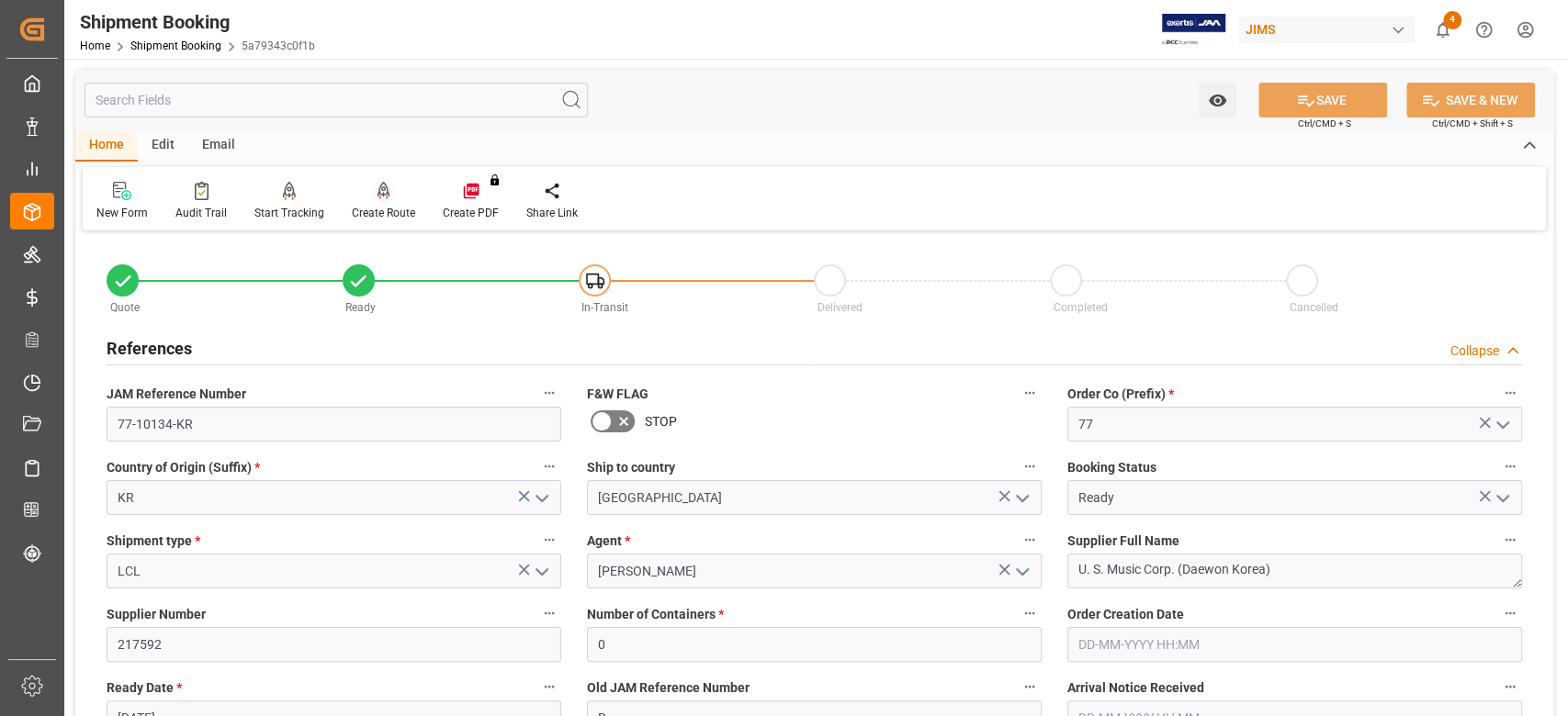 click on "Create Route" at bounding box center [383, 213] 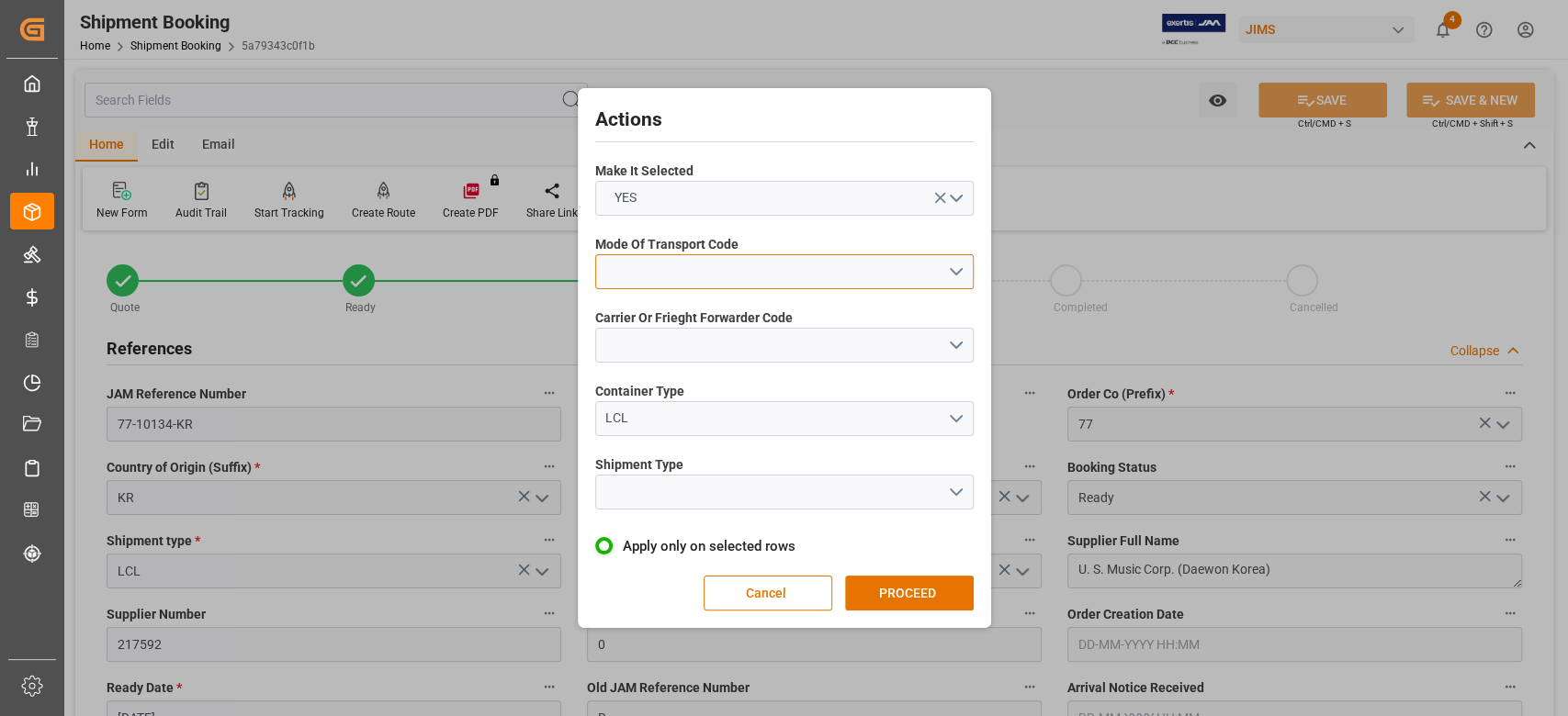 click at bounding box center (784, 272) 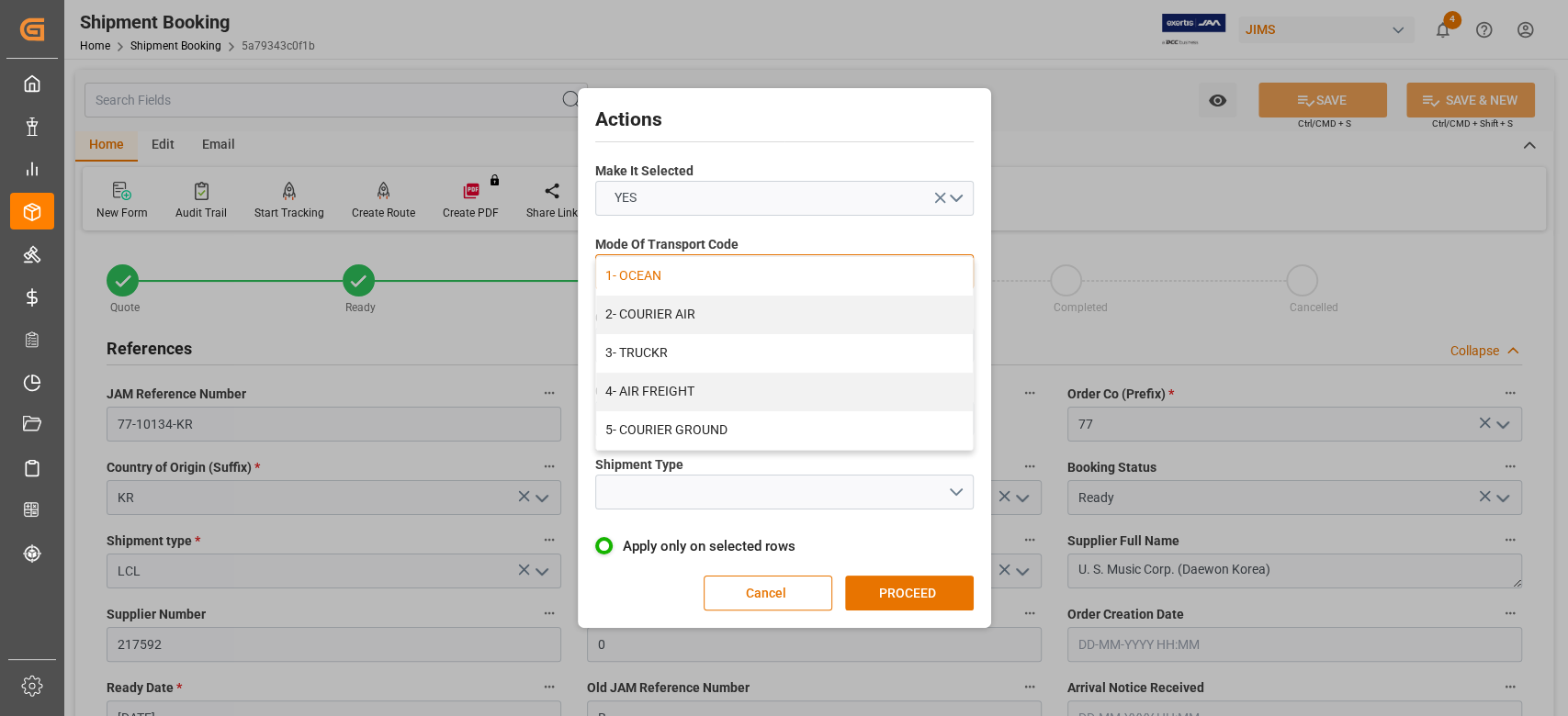 click on "1- OCEAN" at bounding box center [784, 276] 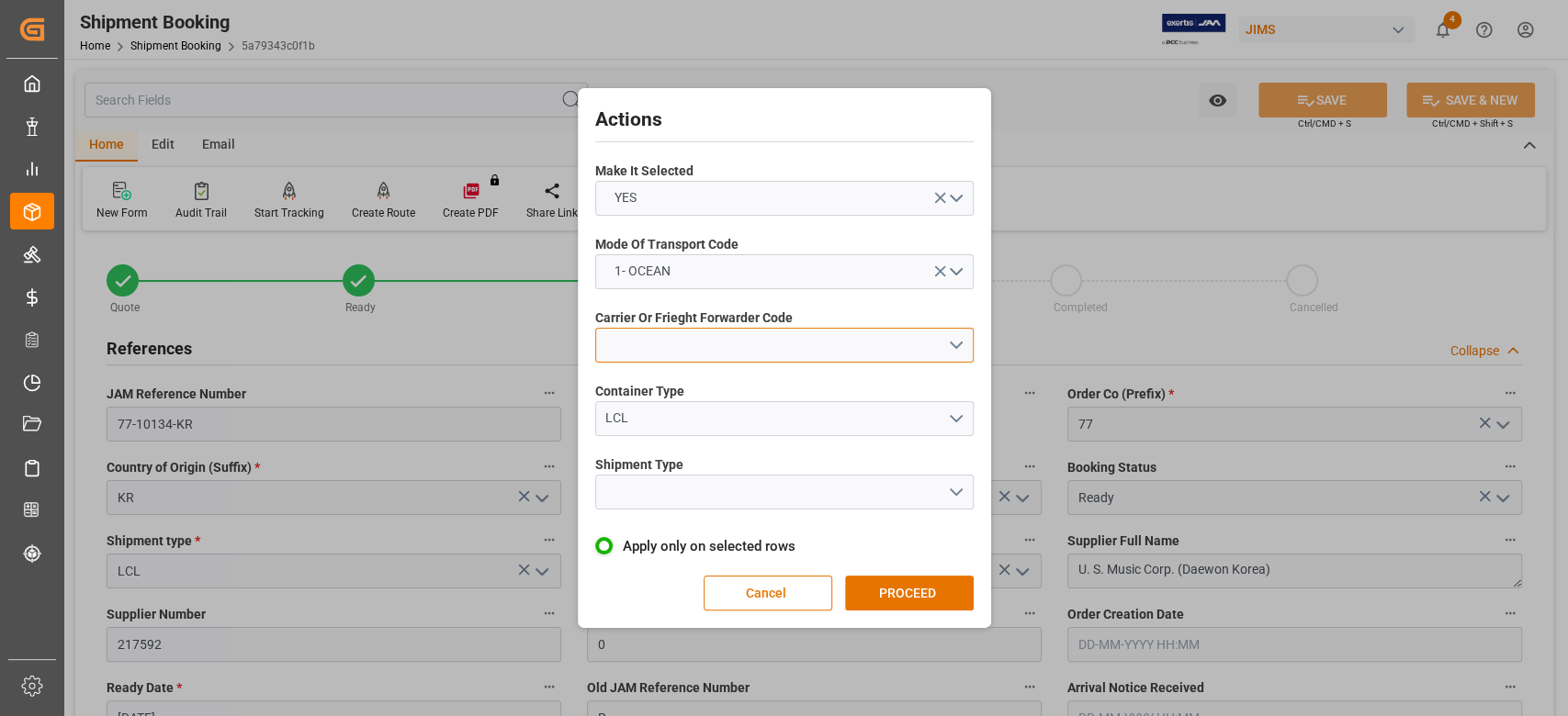 click at bounding box center [784, 345] 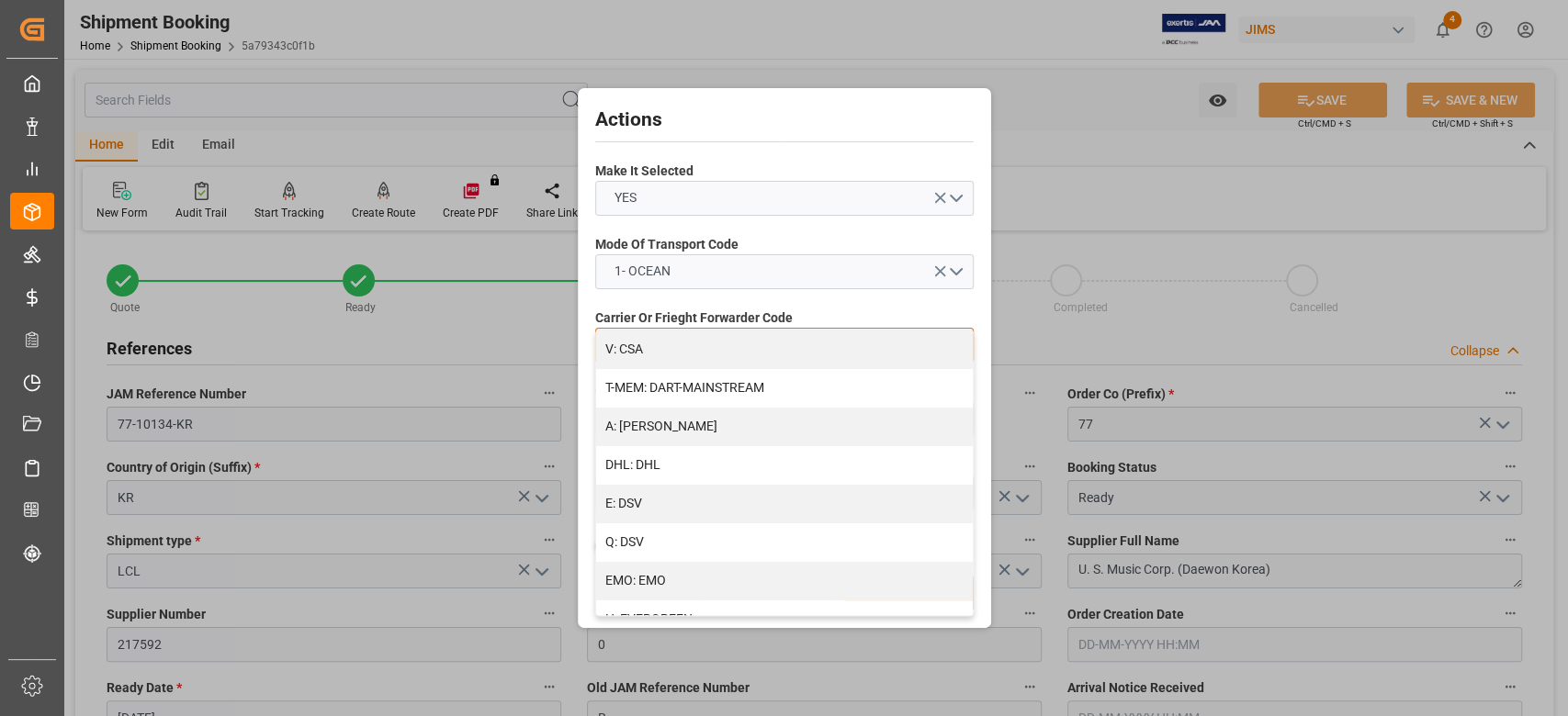 scroll, scrollTop: 244, scrollLeft: 0, axis: vertical 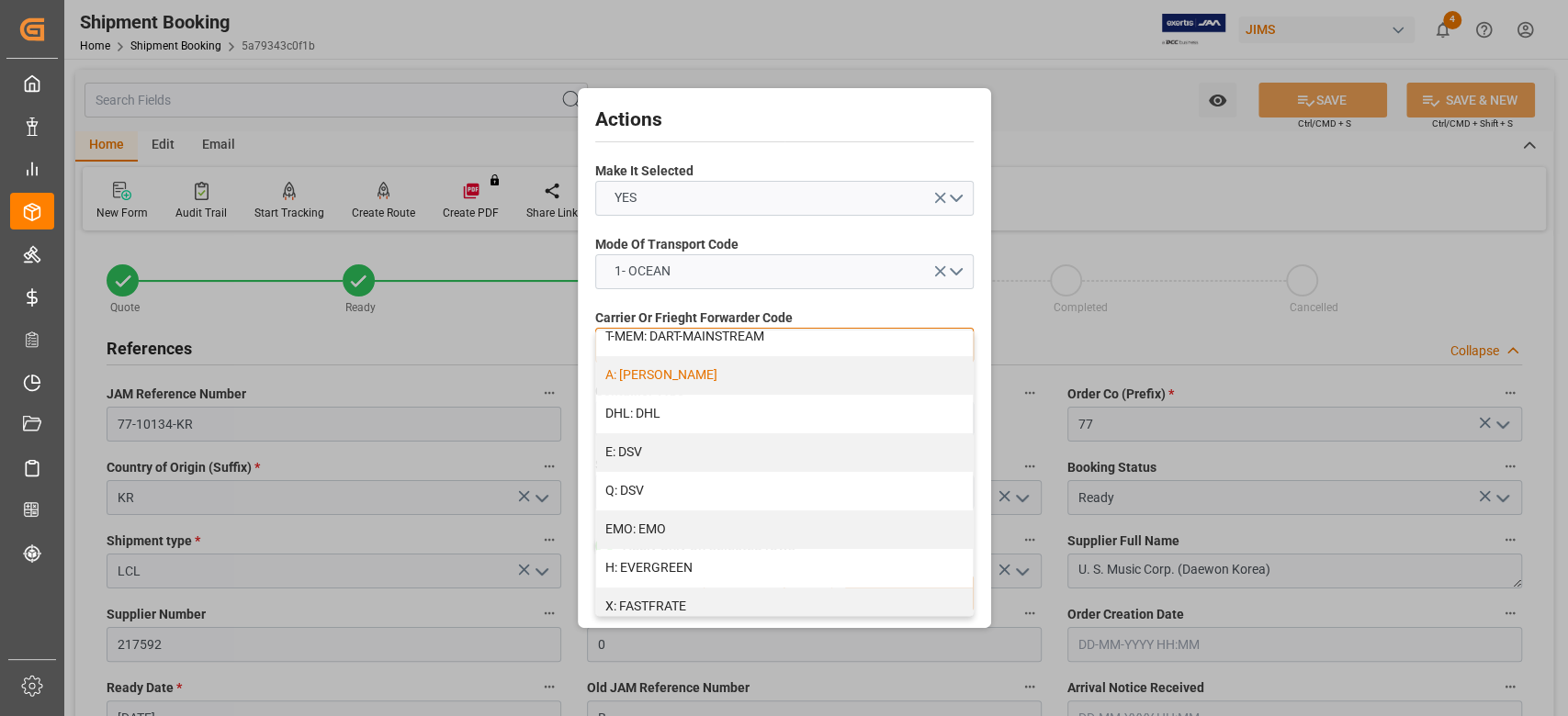 click on "A: DELMAR" at bounding box center [784, 375] 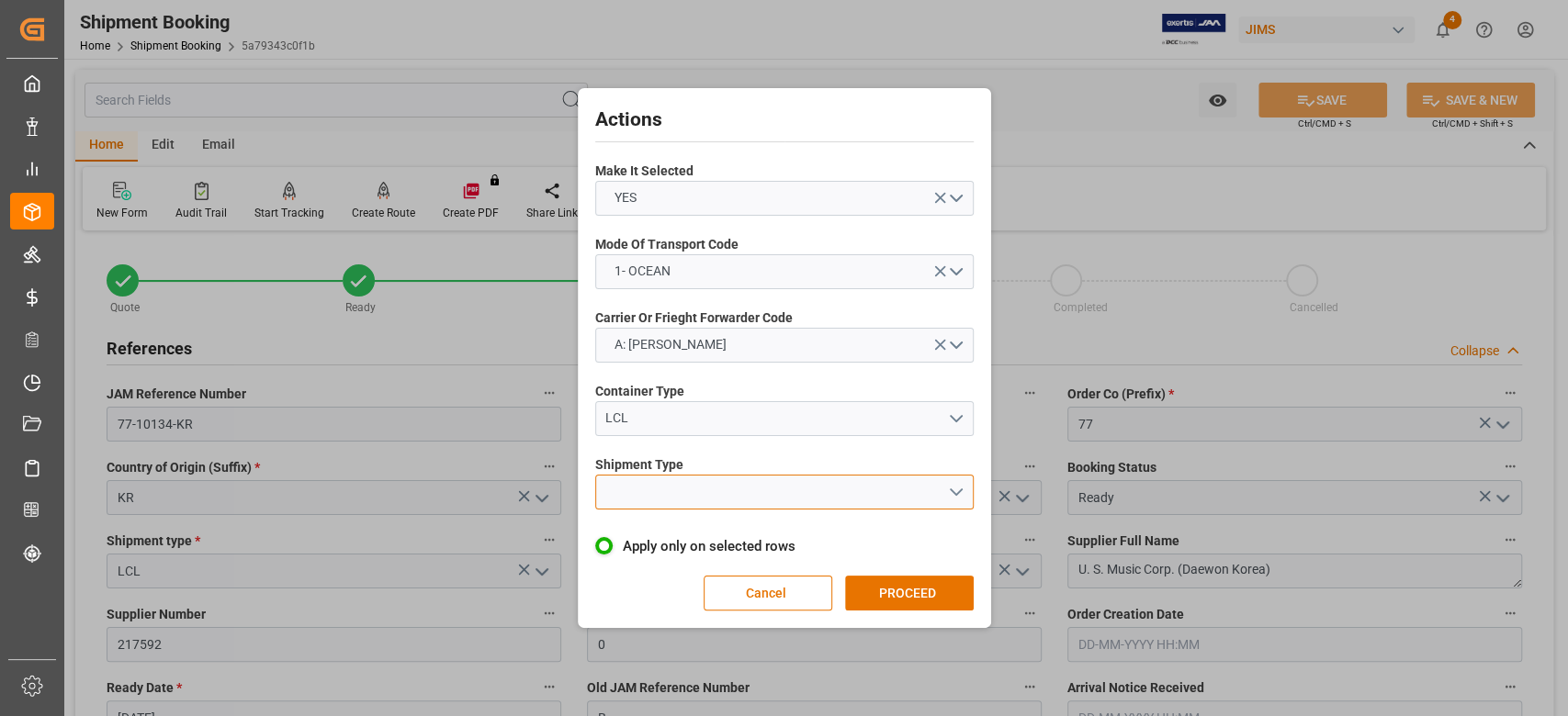 click at bounding box center [784, 492] 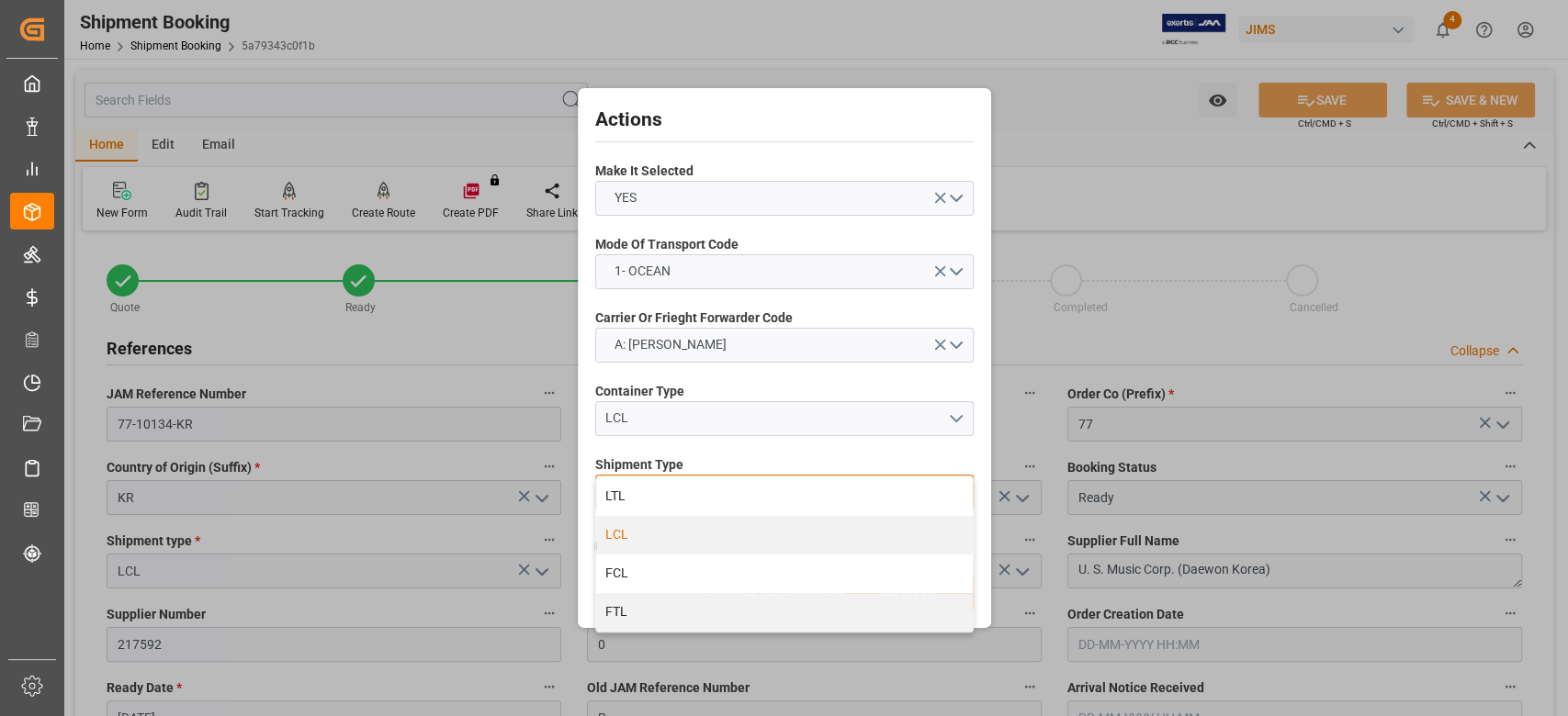 click on "LCL" at bounding box center (784, 535) 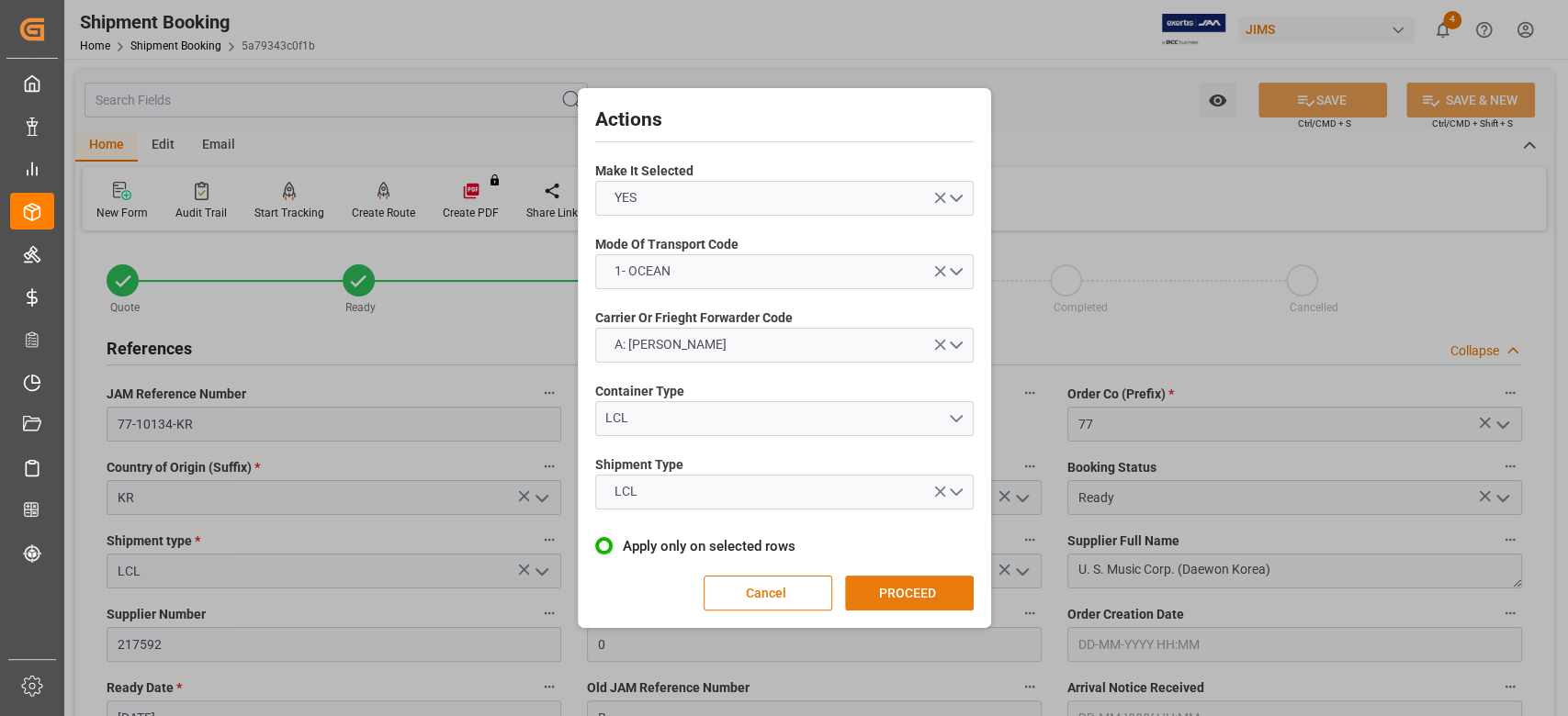 click on "PROCEED" at bounding box center (909, 593) 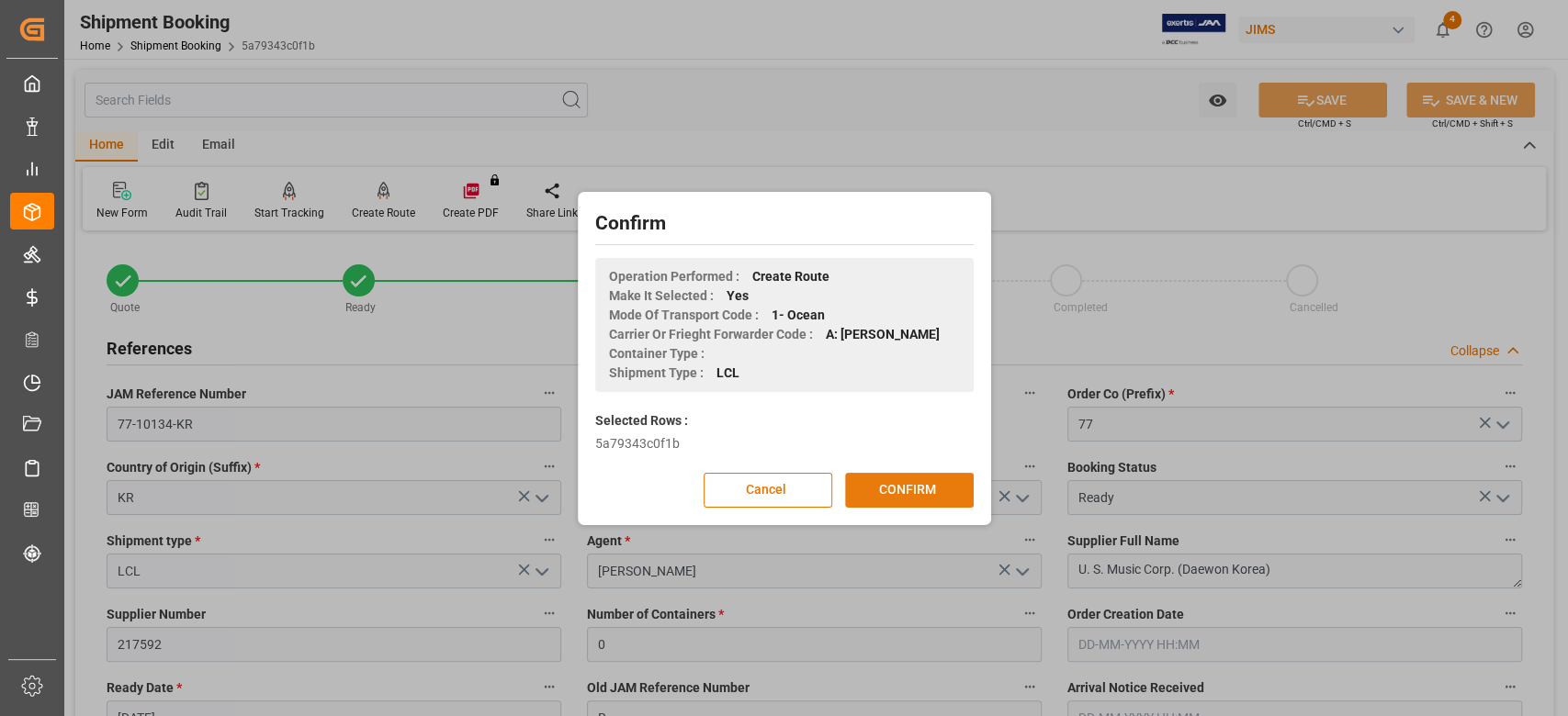 click on "CONFIRM" at bounding box center [909, 490] 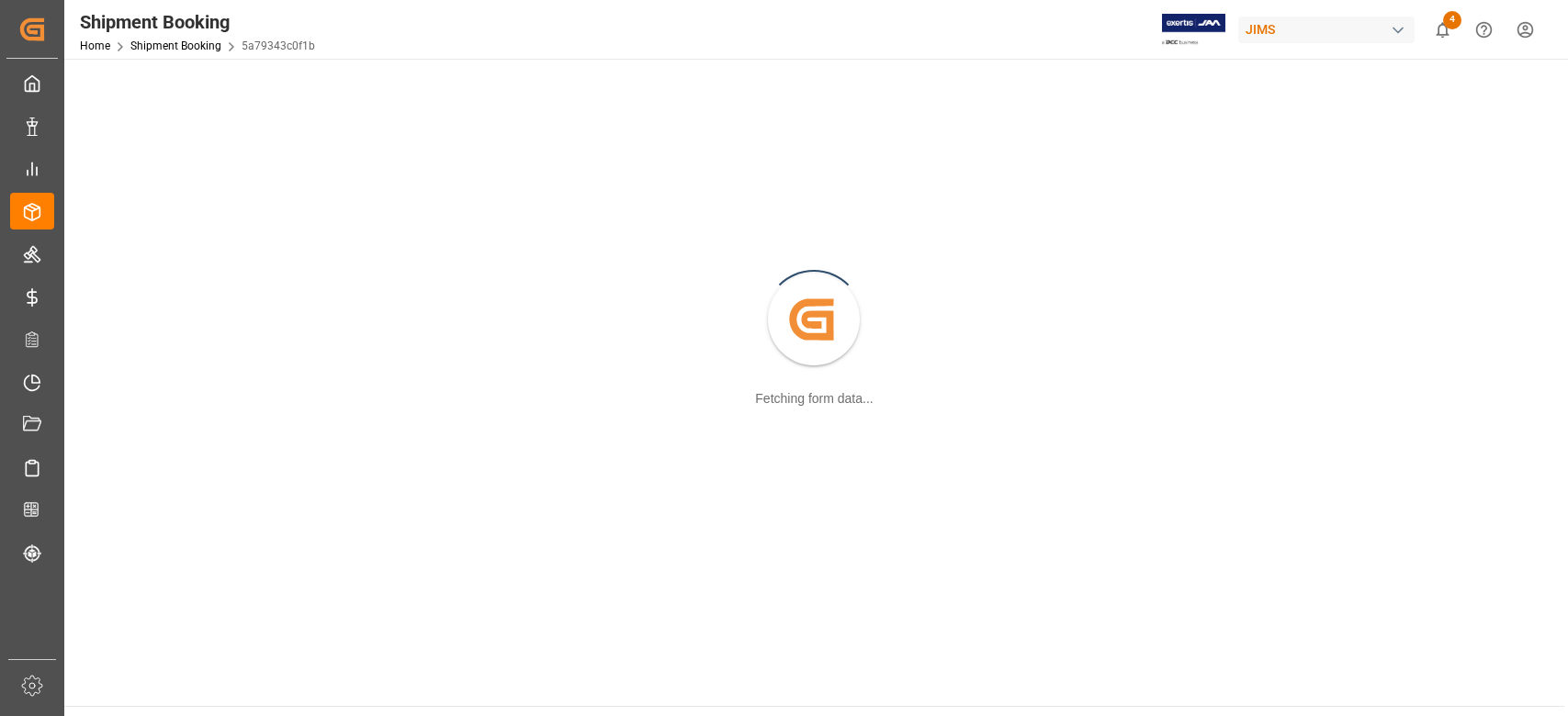 scroll, scrollTop: 0, scrollLeft: 0, axis: both 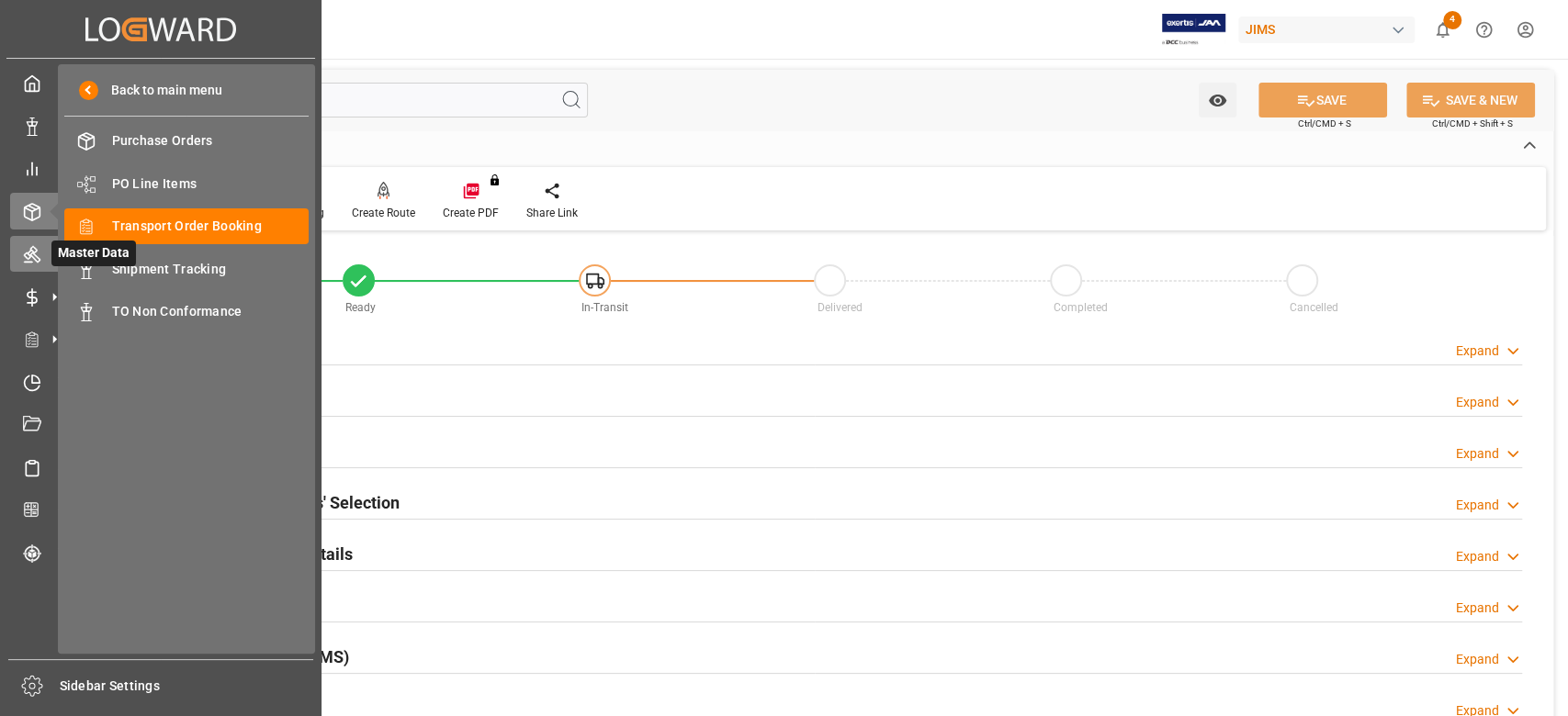 click on "Master Data Master Data" at bounding box center (161, 253) 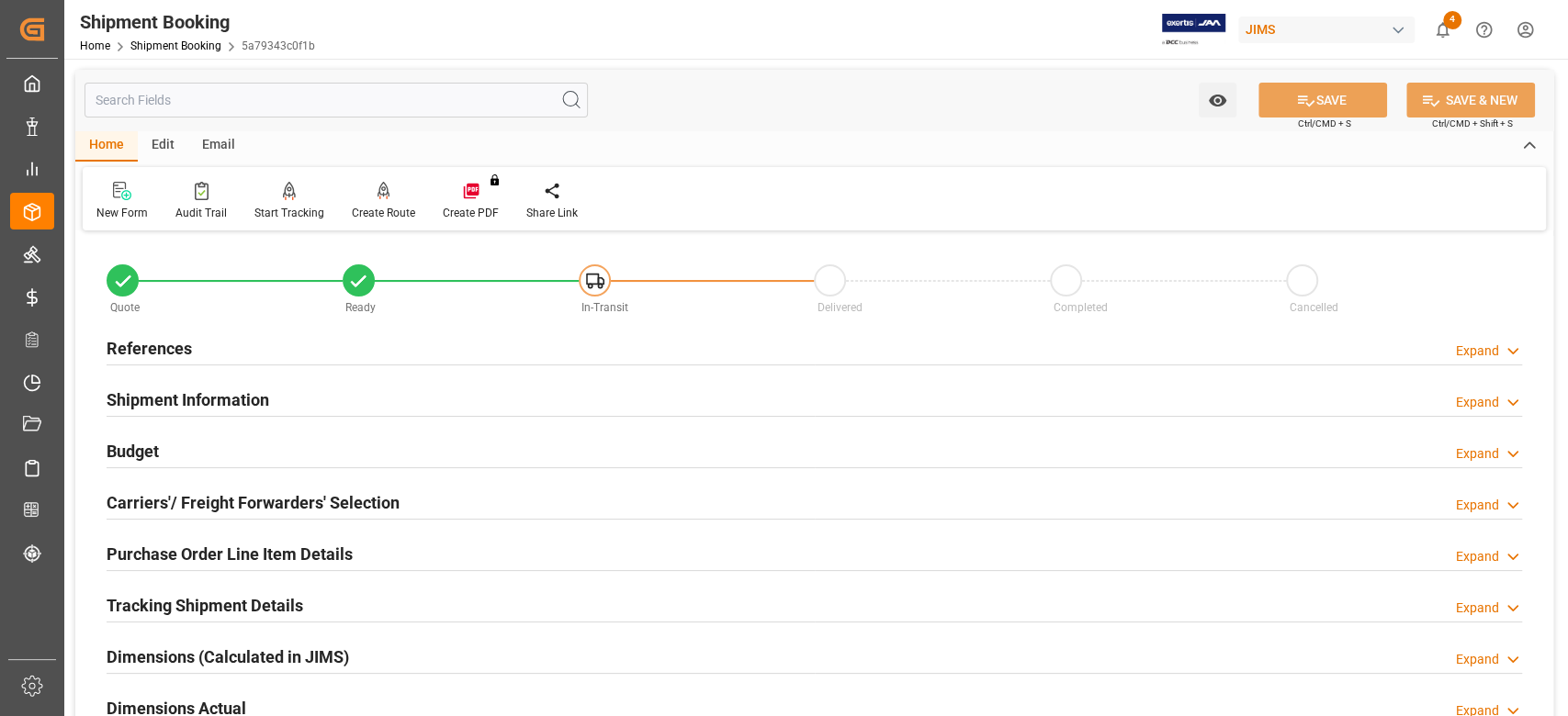 click on "References" at bounding box center [149, 348] 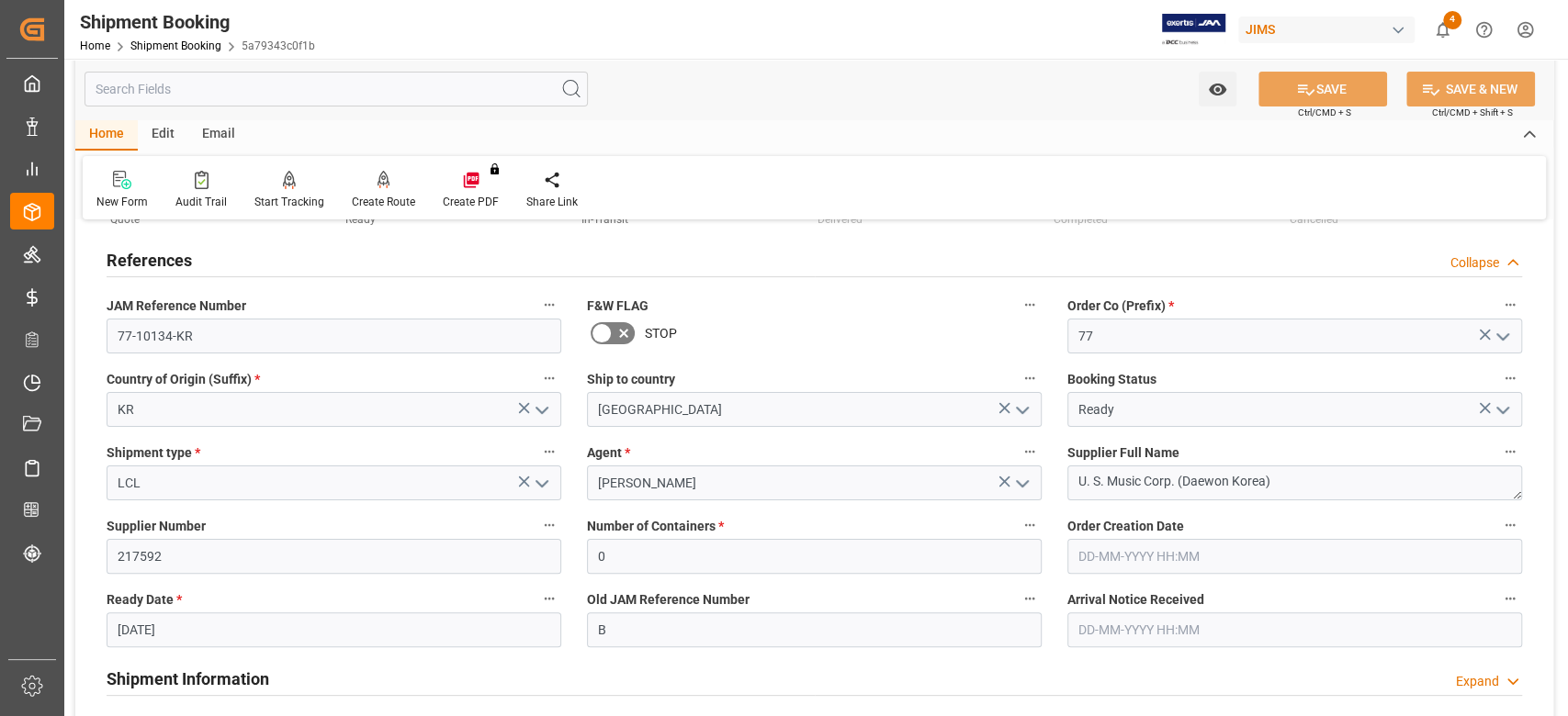 scroll, scrollTop: 244, scrollLeft: 0, axis: vertical 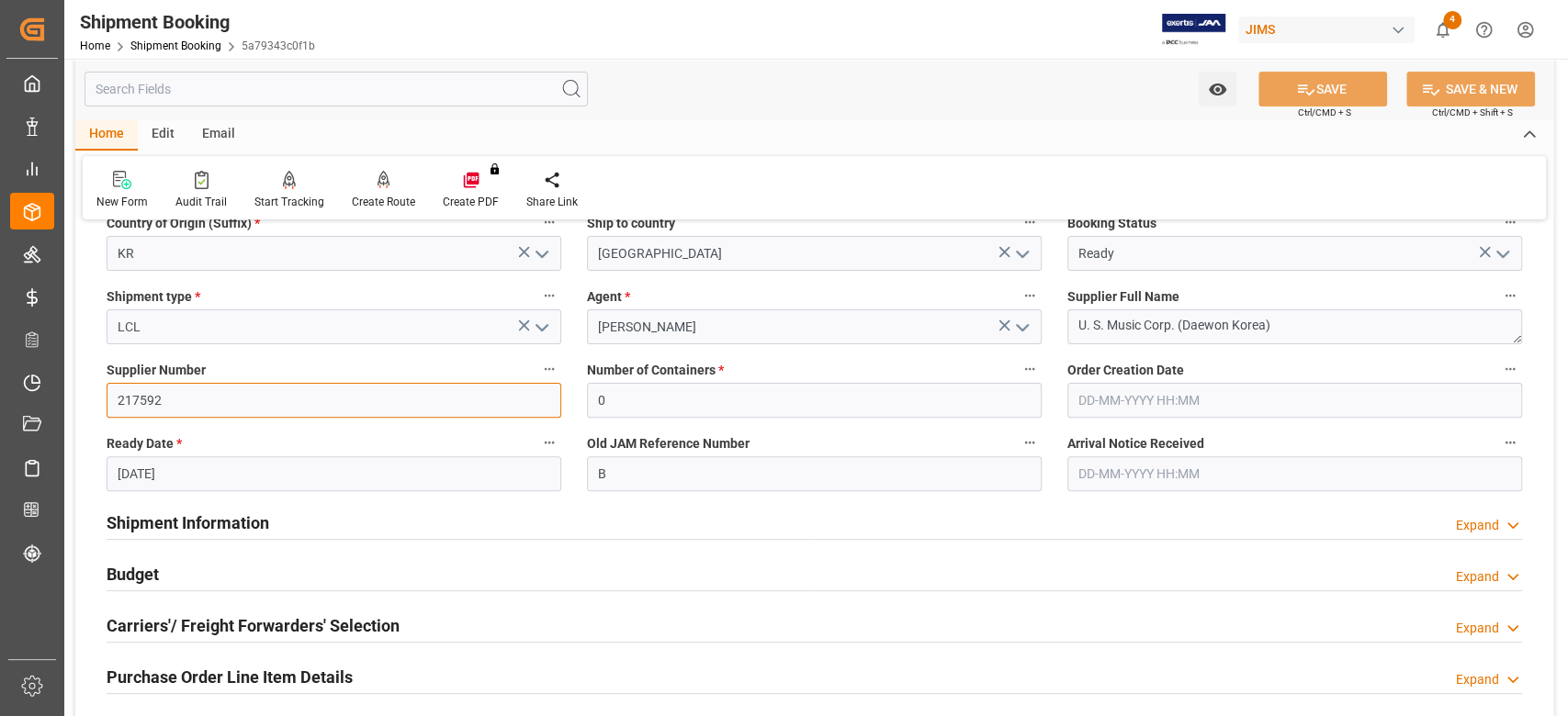 click on "217592" at bounding box center [333, 400] 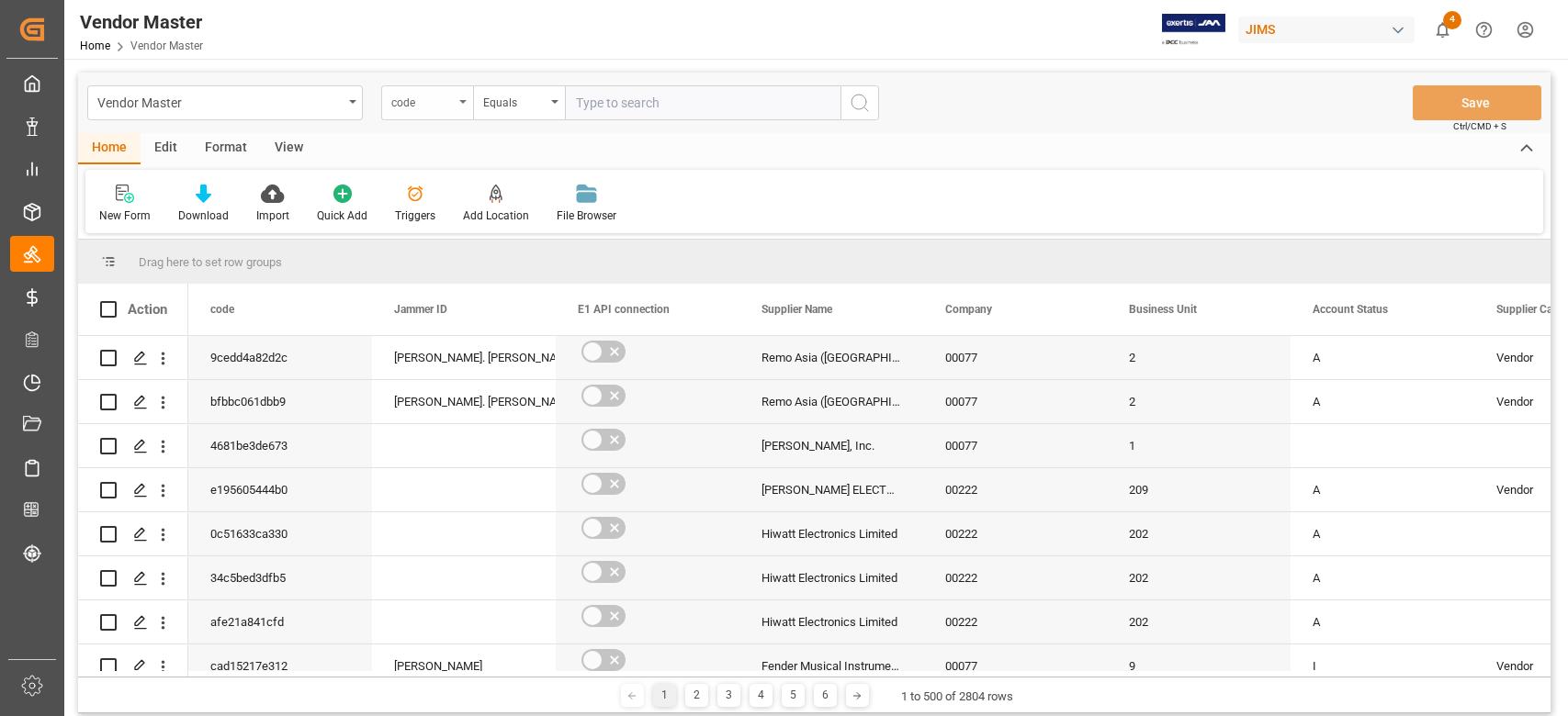 scroll, scrollTop: 0, scrollLeft: 0, axis: both 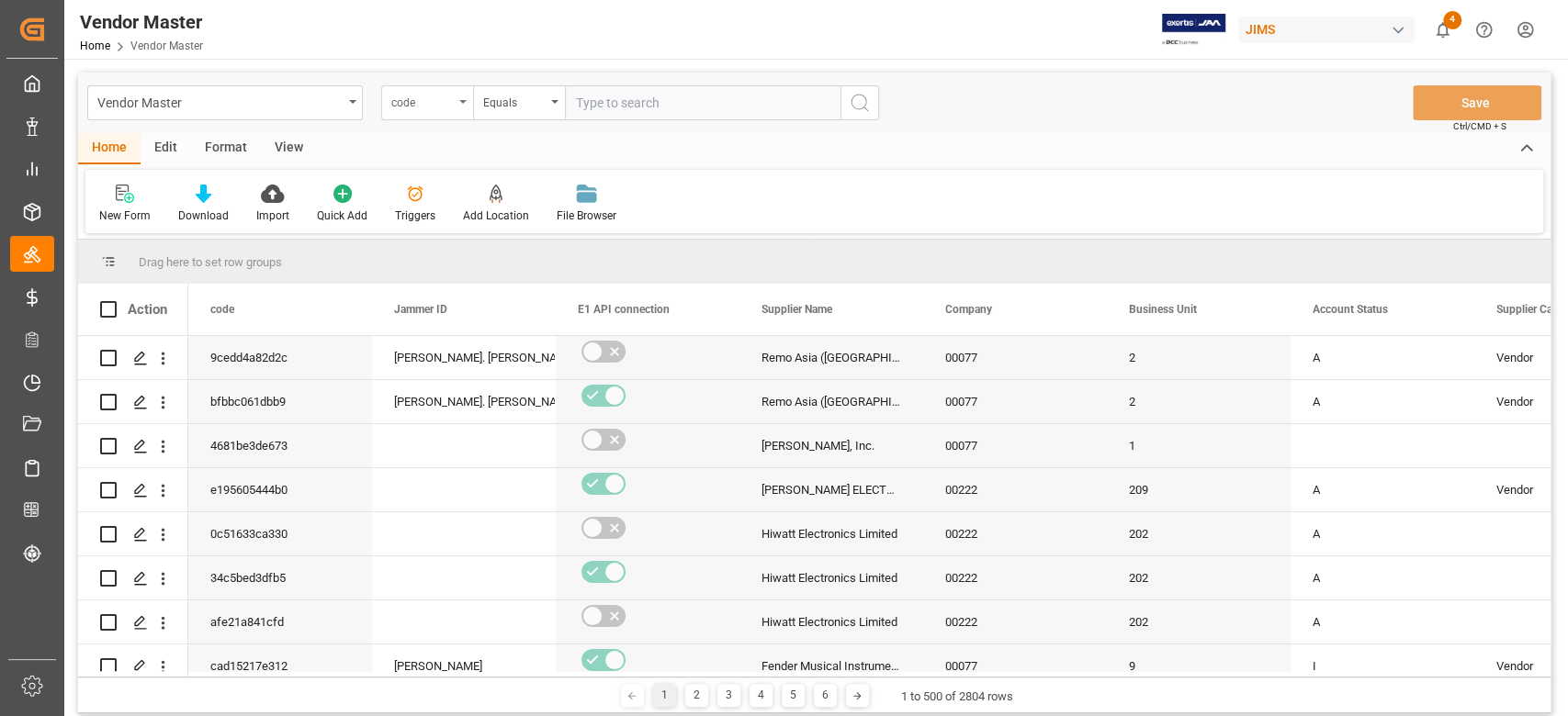click on "code" at bounding box center (423, 100) 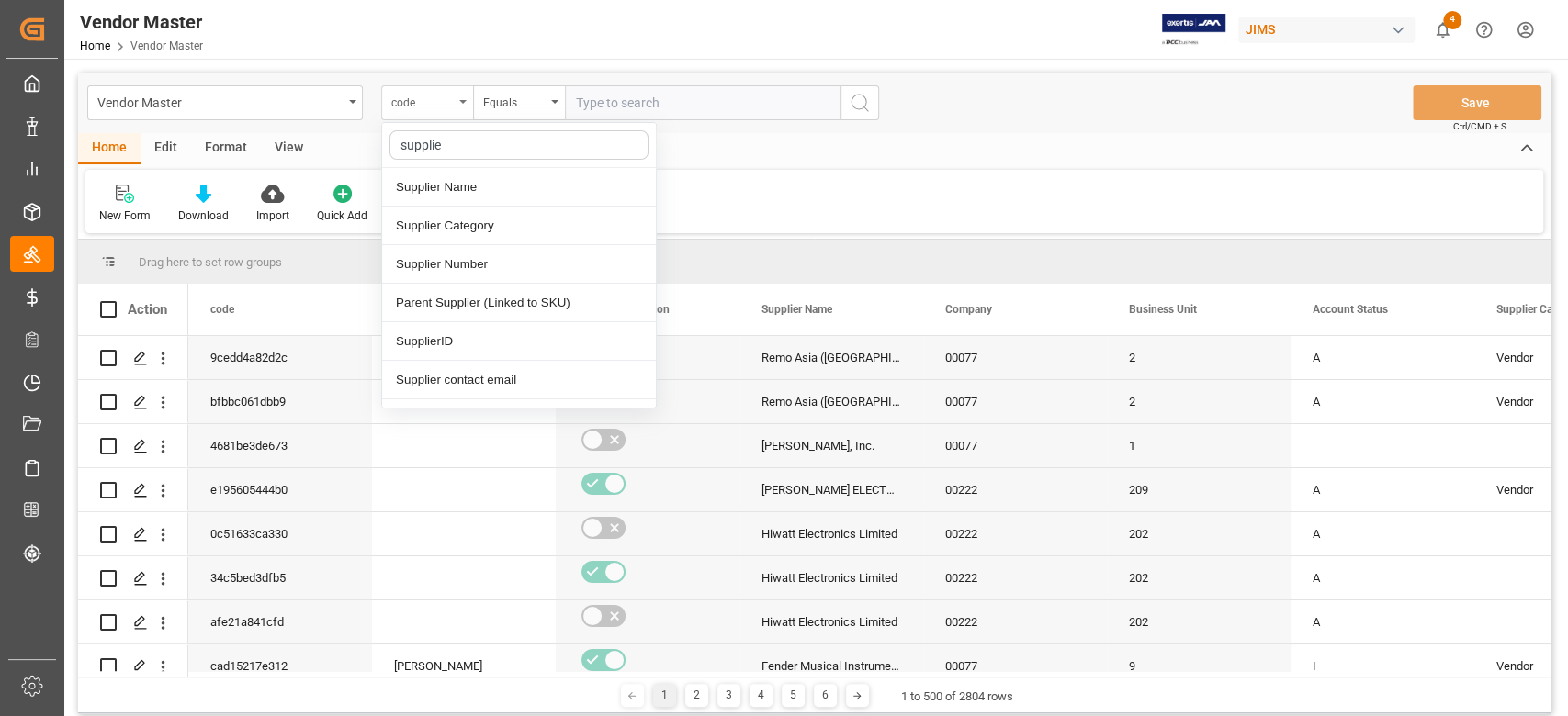 type on "supplier" 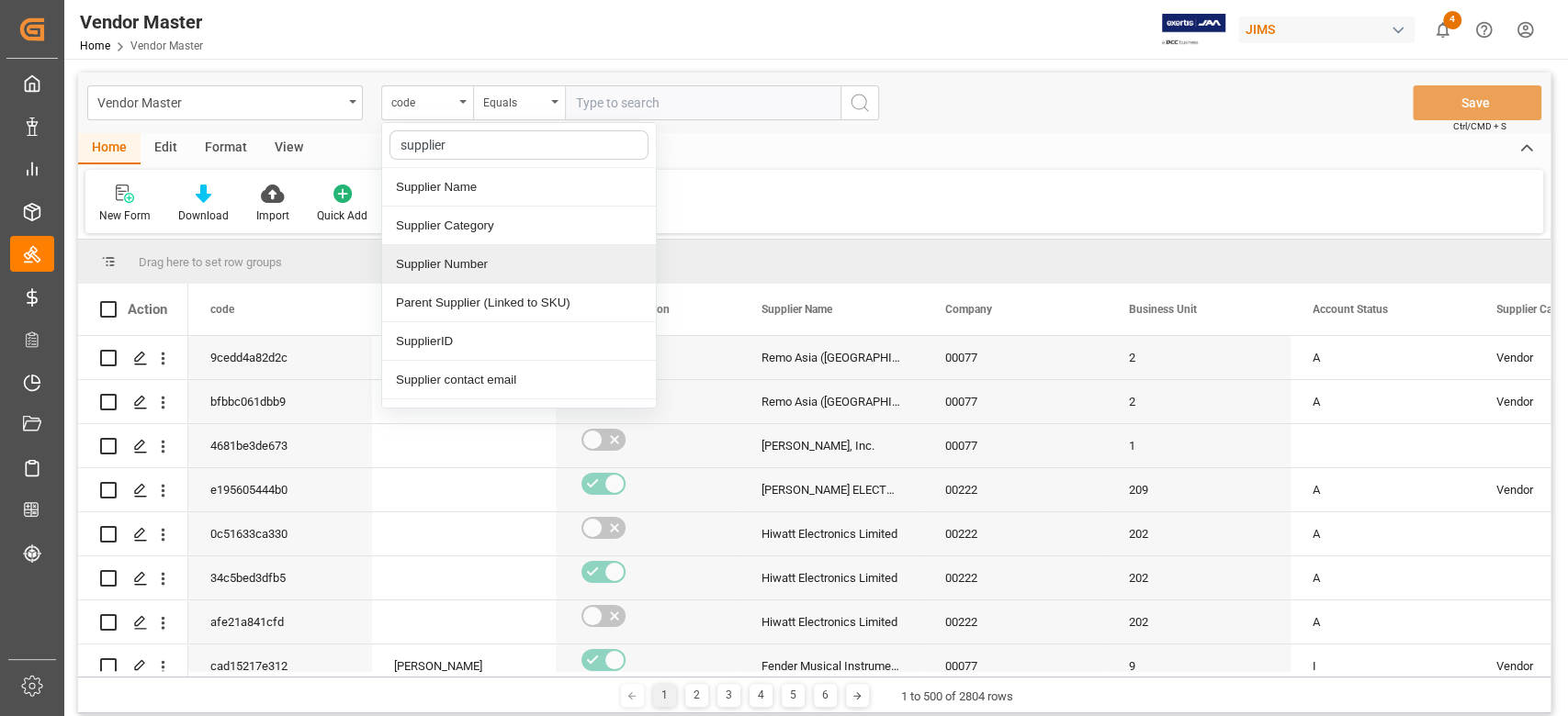 click on "Supplier Number" at bounding box center (519, 264) 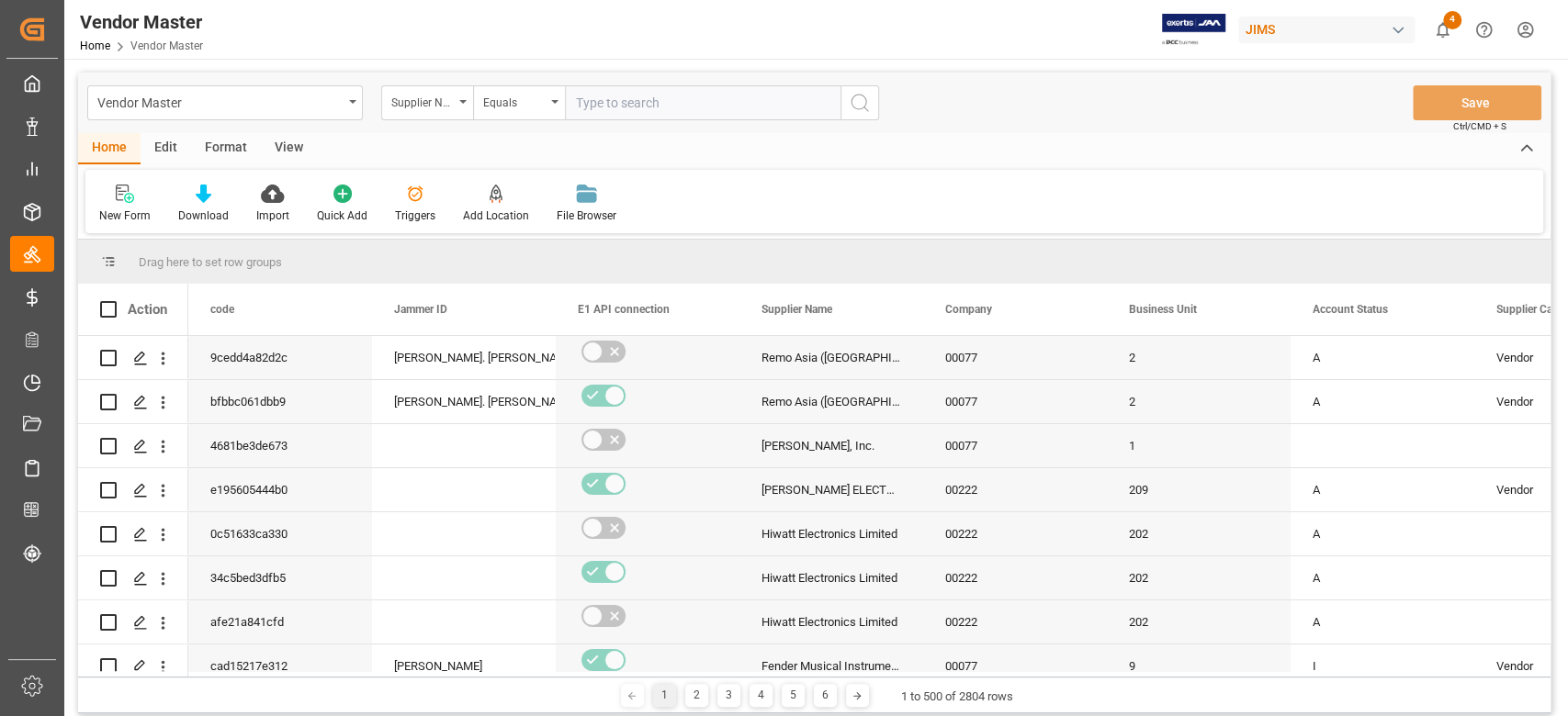 click at bounding box center [703, 103] 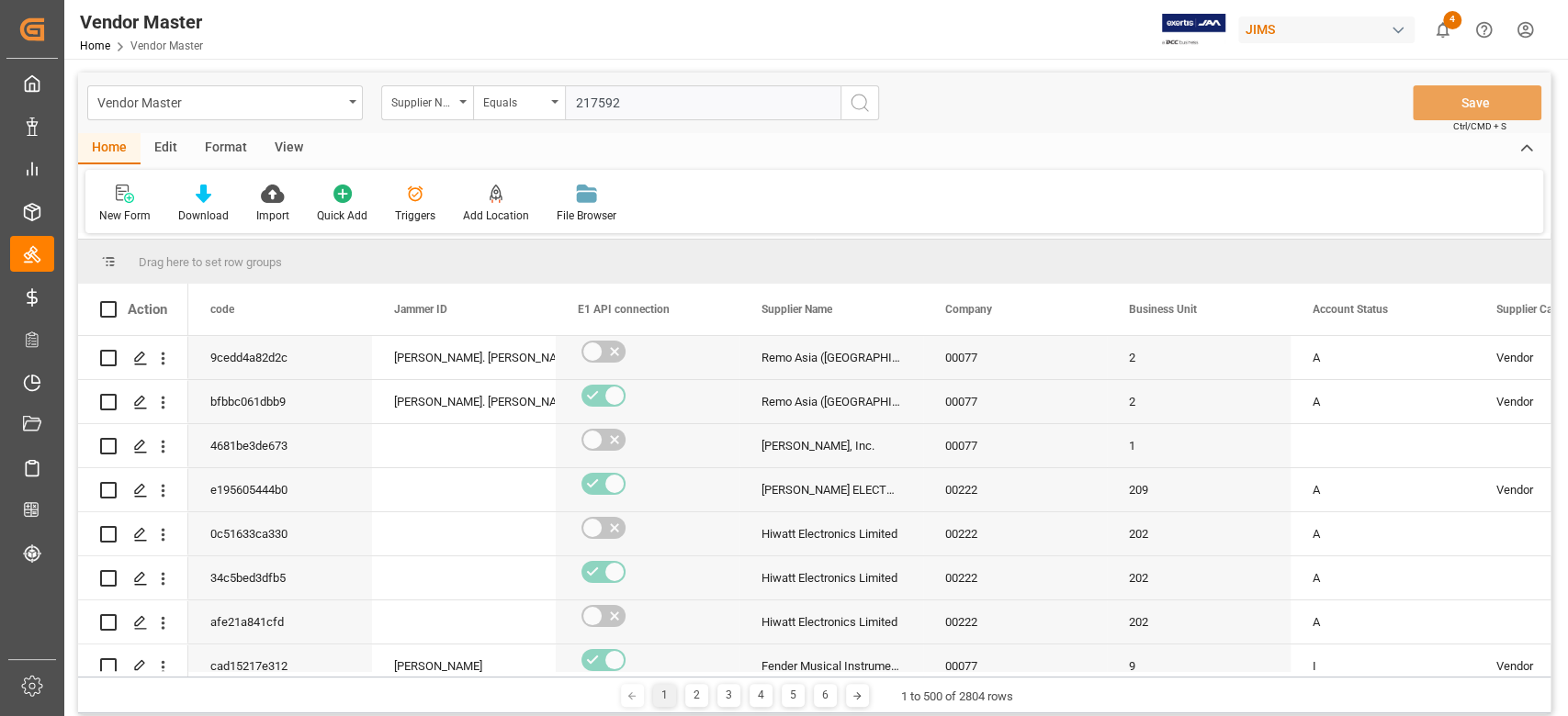 type on "217592" 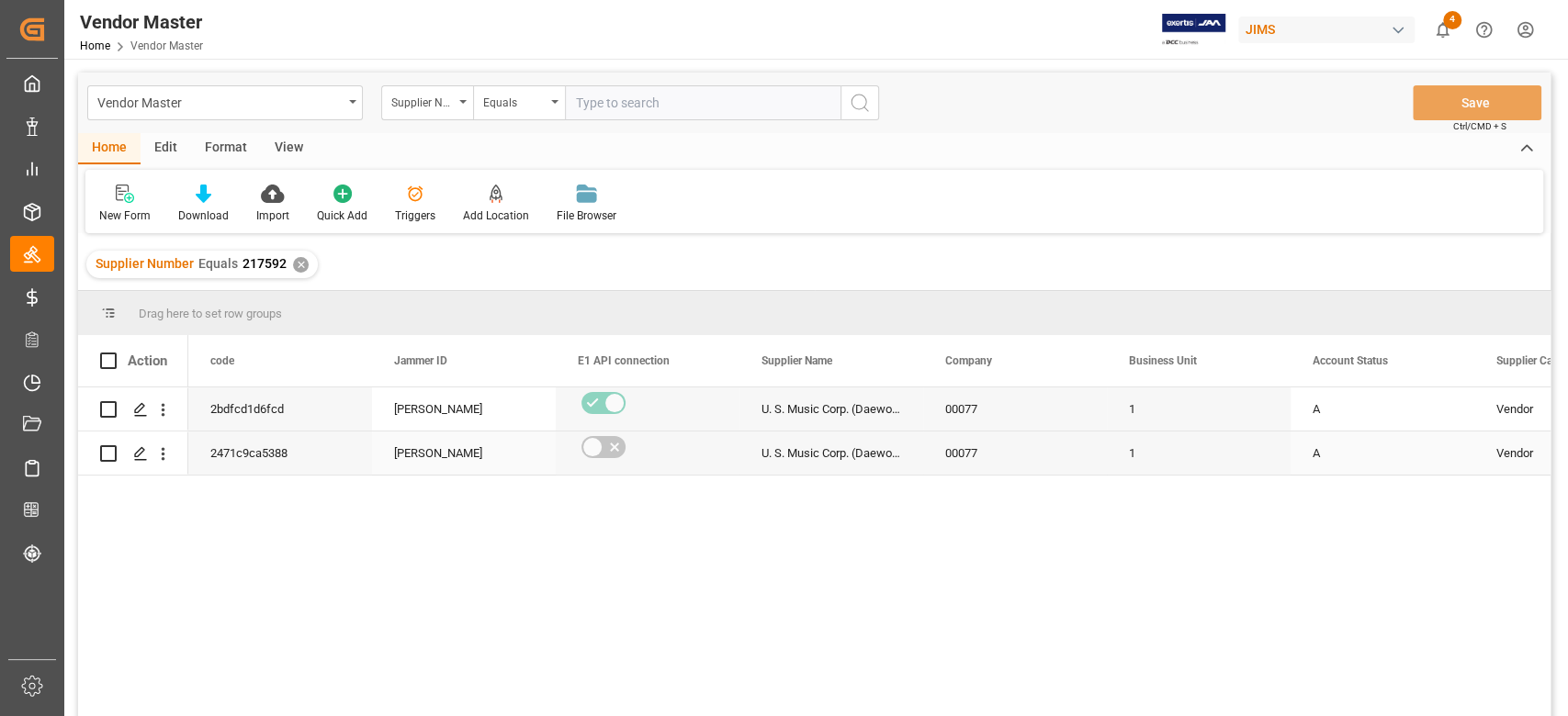 click on "1" at bounding box center (1199, 453) 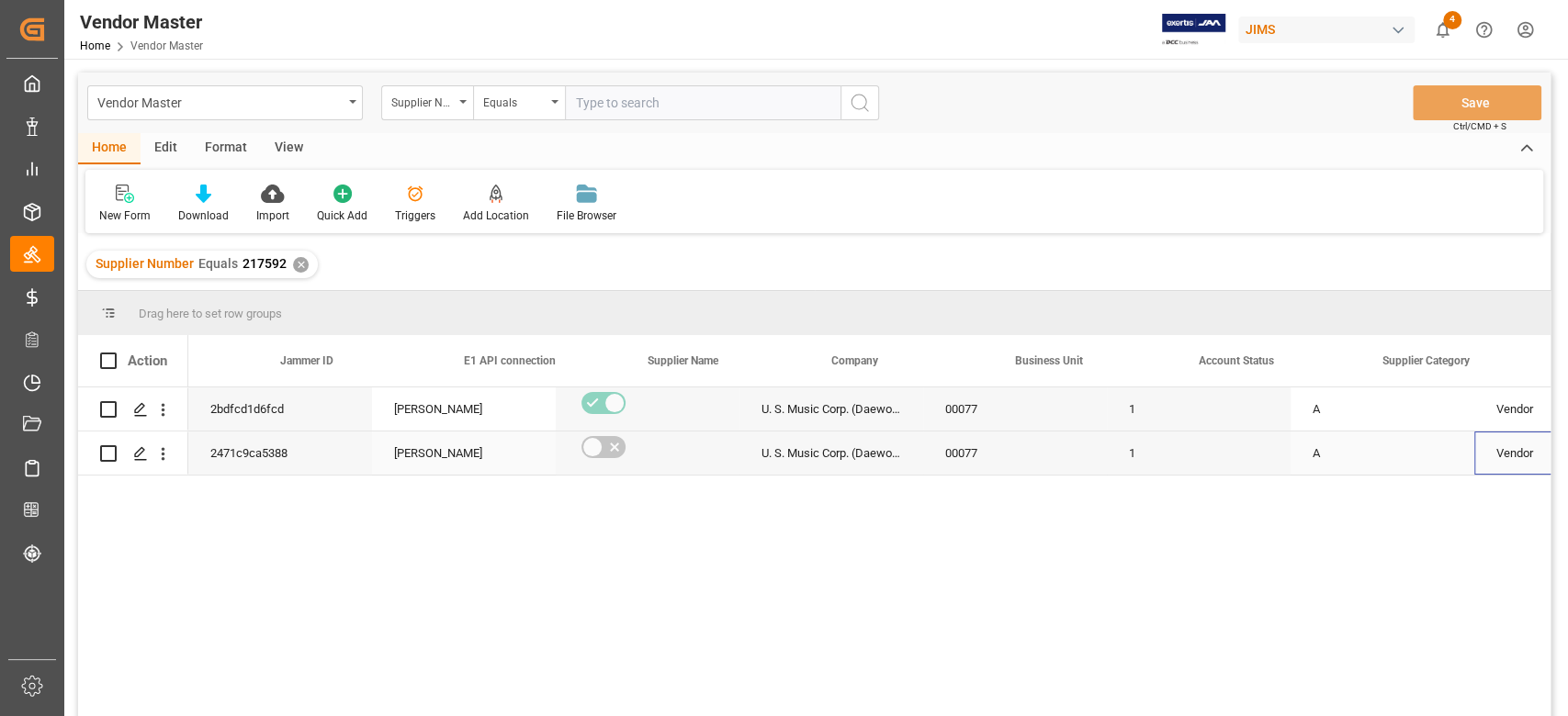 scroll, scrollTop: 0, scrollLeft: 113, axis: horizontal 